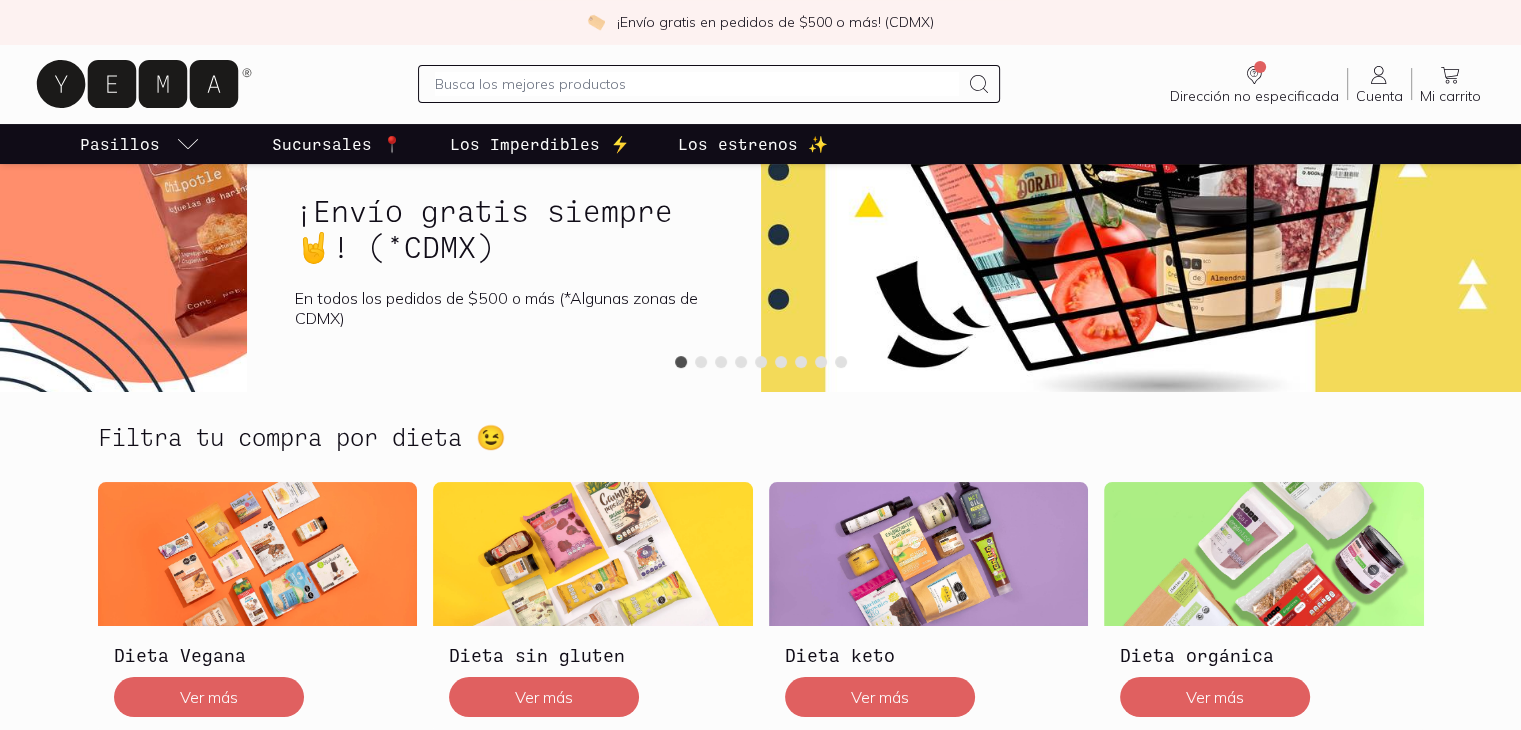 scroll, scrollTop: 0, scrollLeft: 0, axis: both 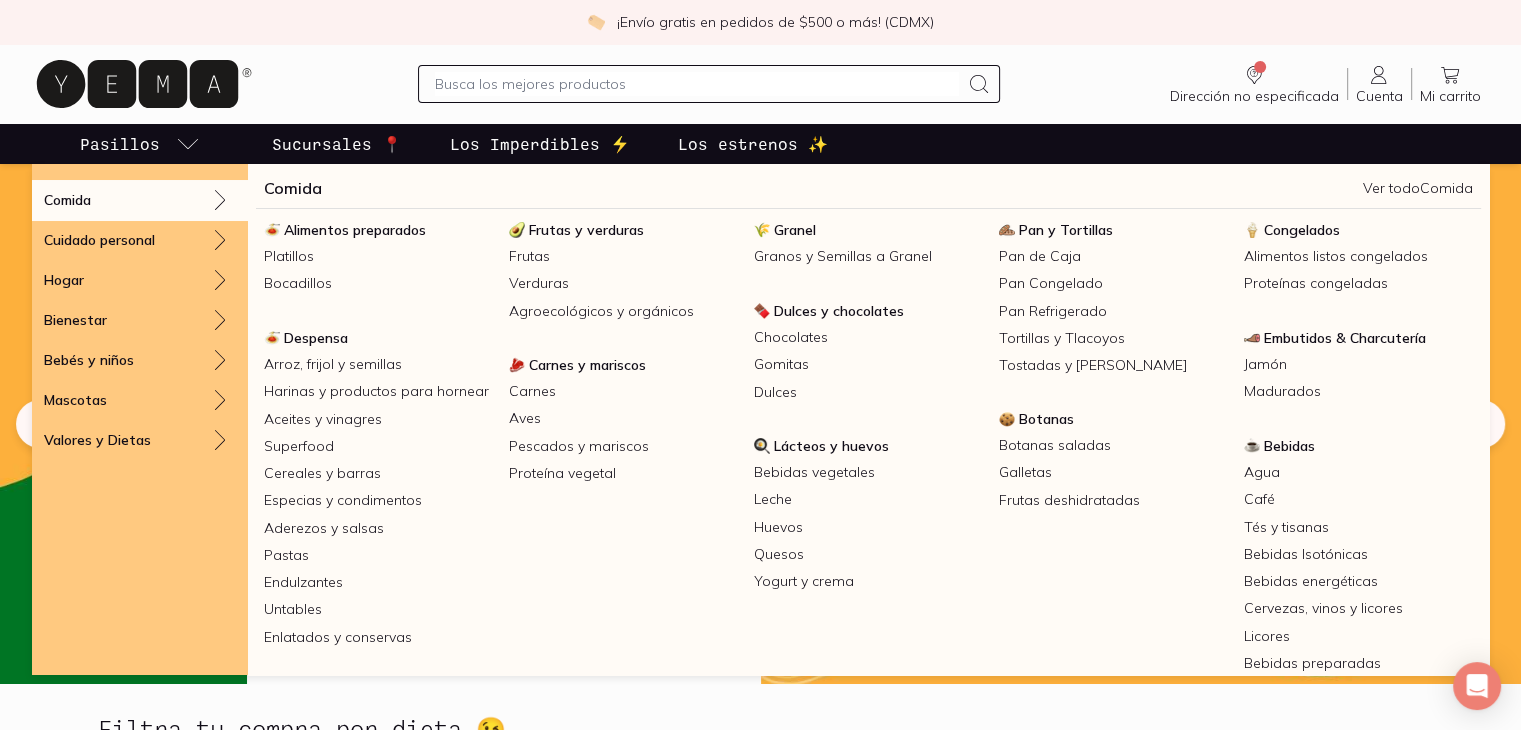 click 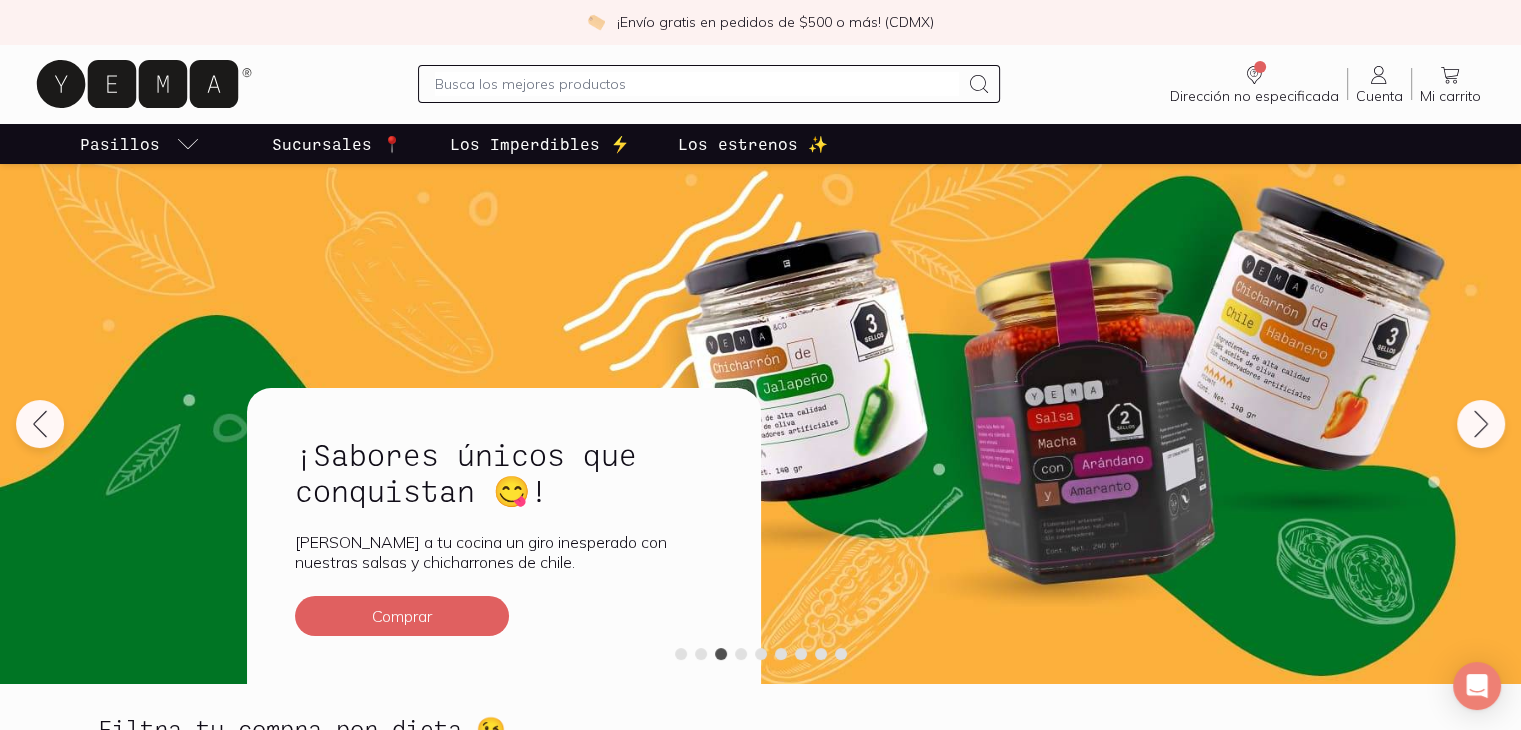 click 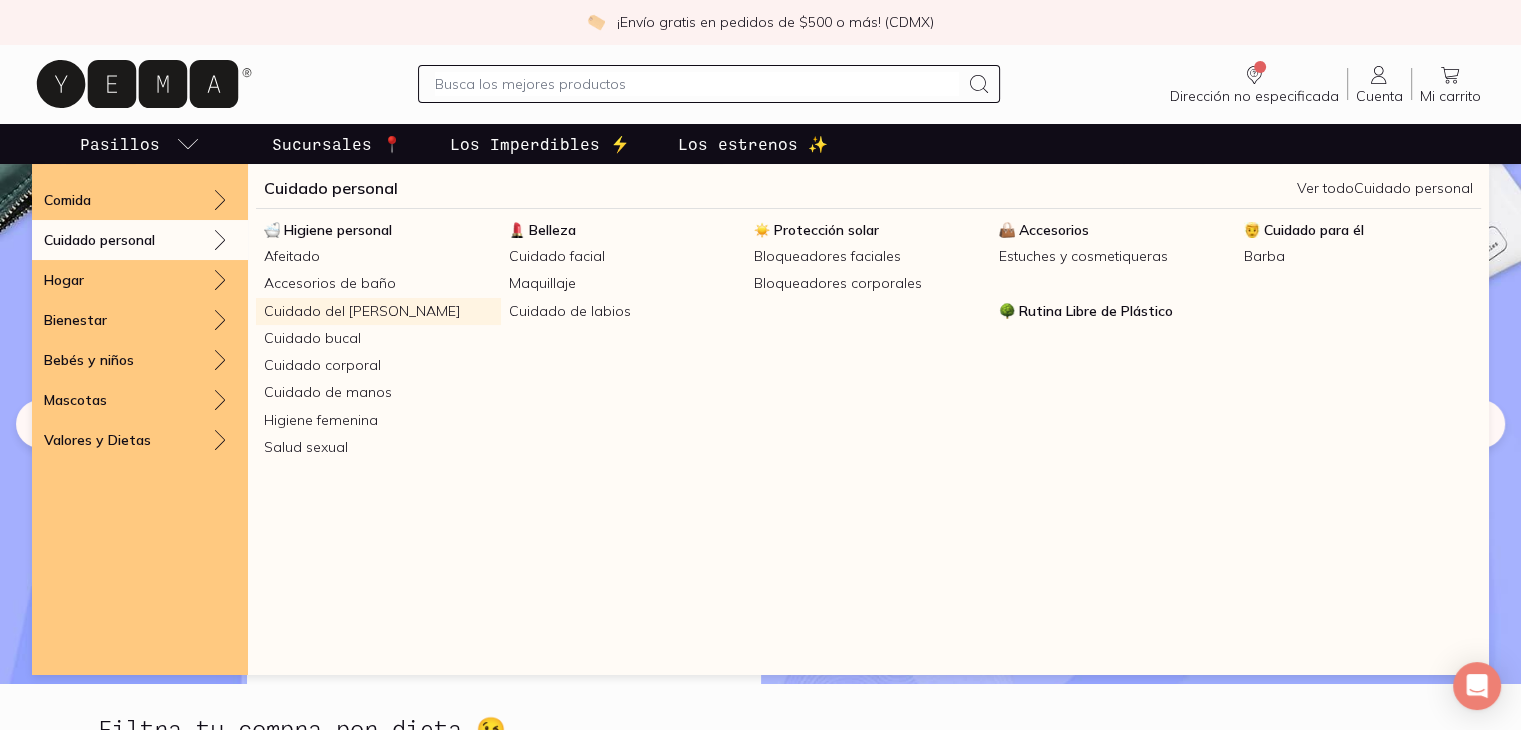 click on "Cuidado del [PERSON_NAME]" at bounding box center [378, 311] 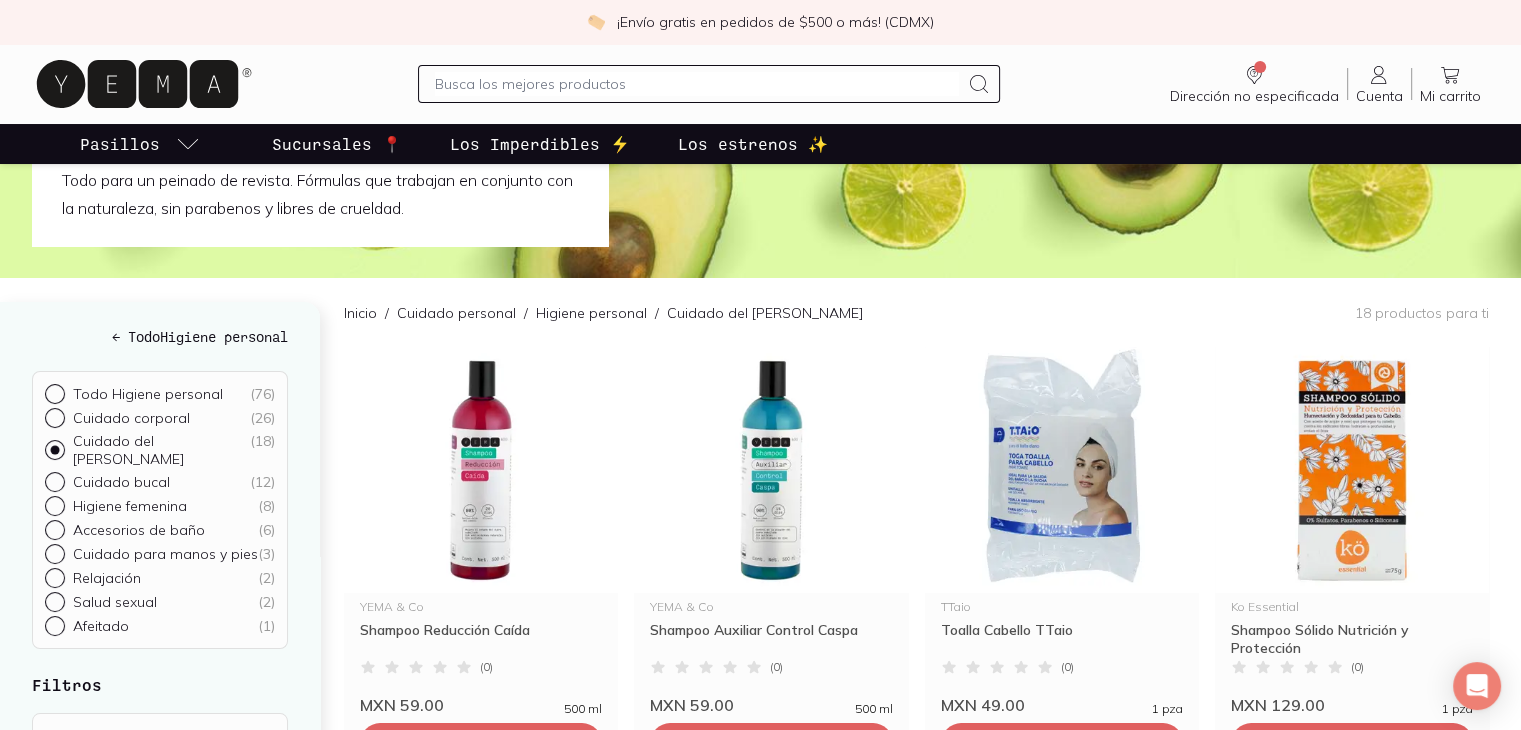 scroll, scrollTop: 155, scrollLeft: 0, axis: vertical 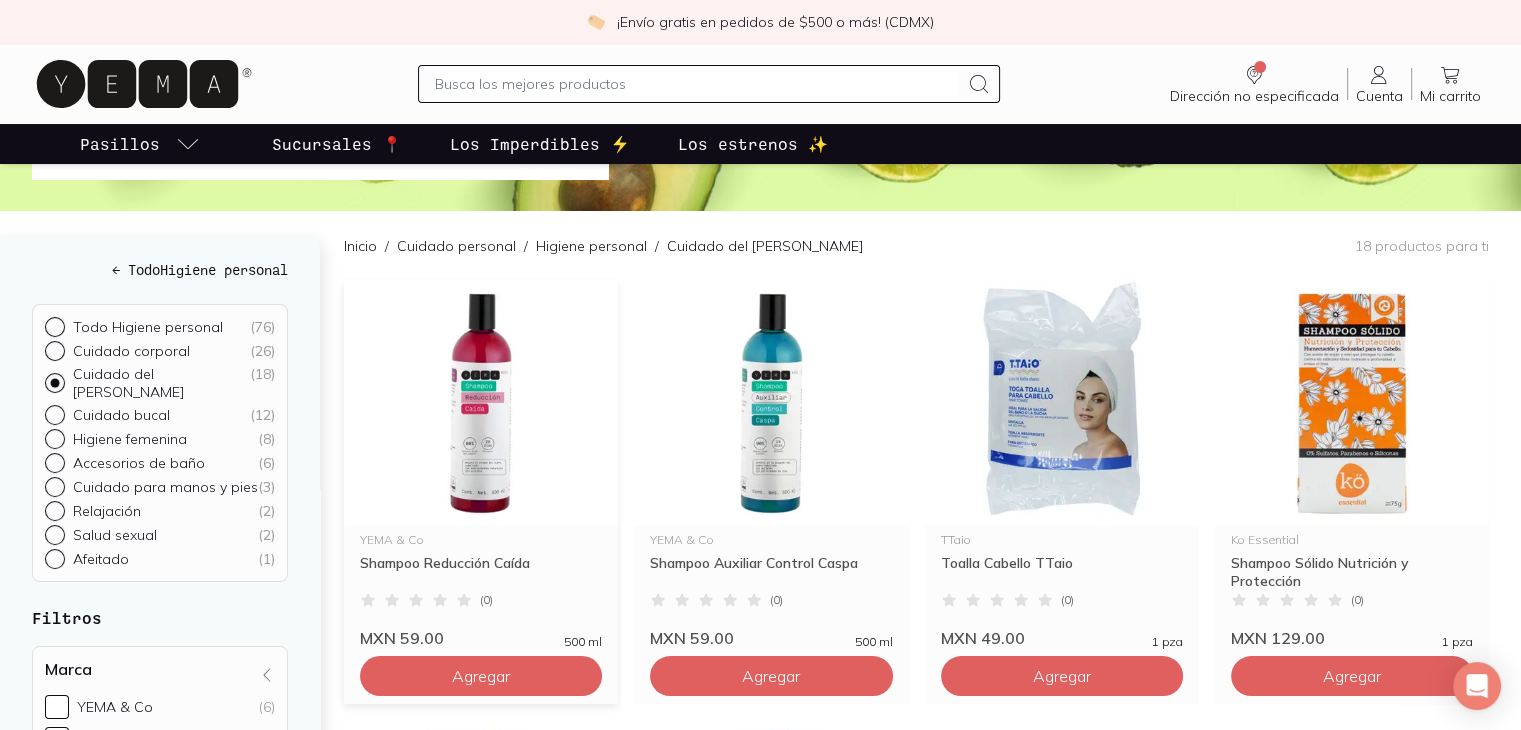 click at bounding box center (481, 403) 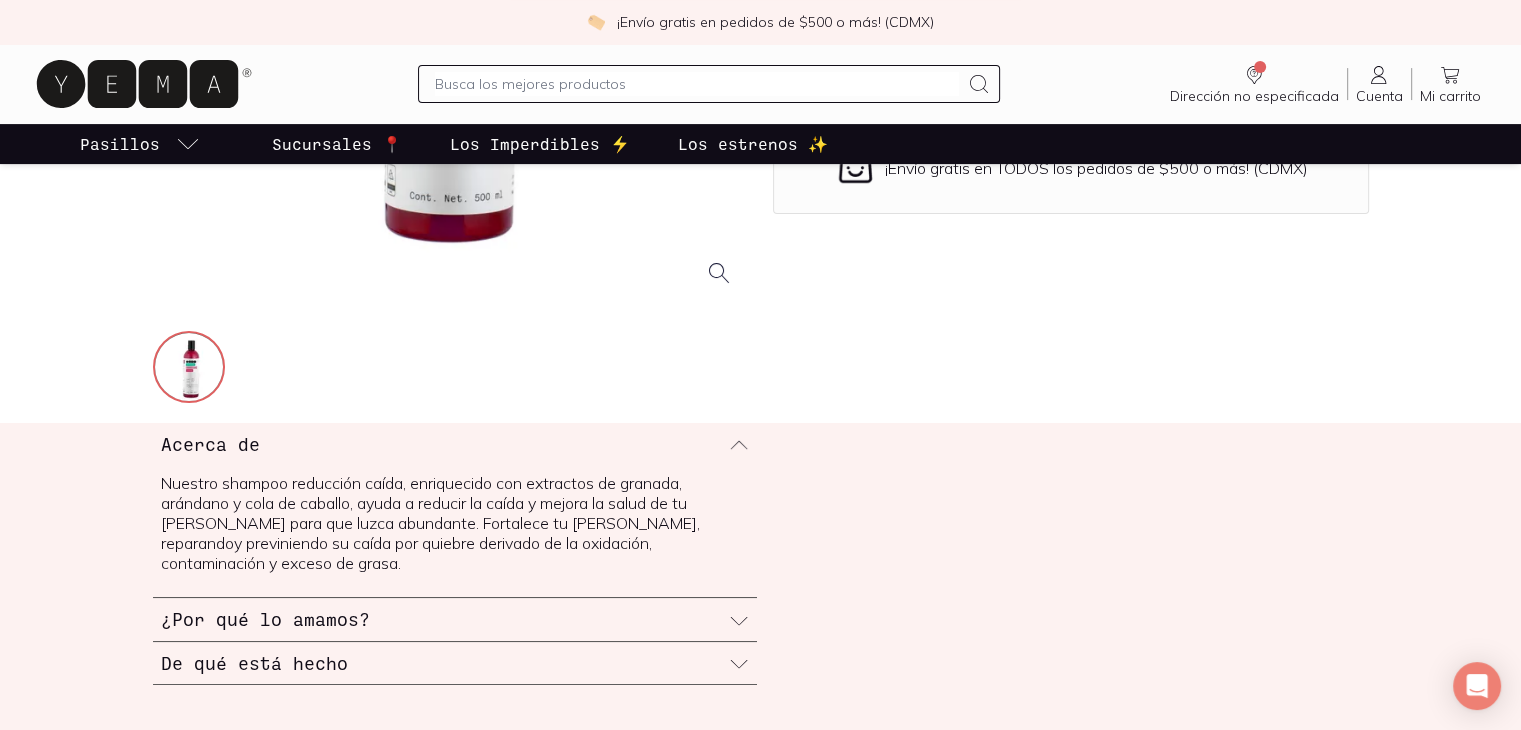 scroll, scrollTop: 780, scrollLeft: 0, axis: vertical 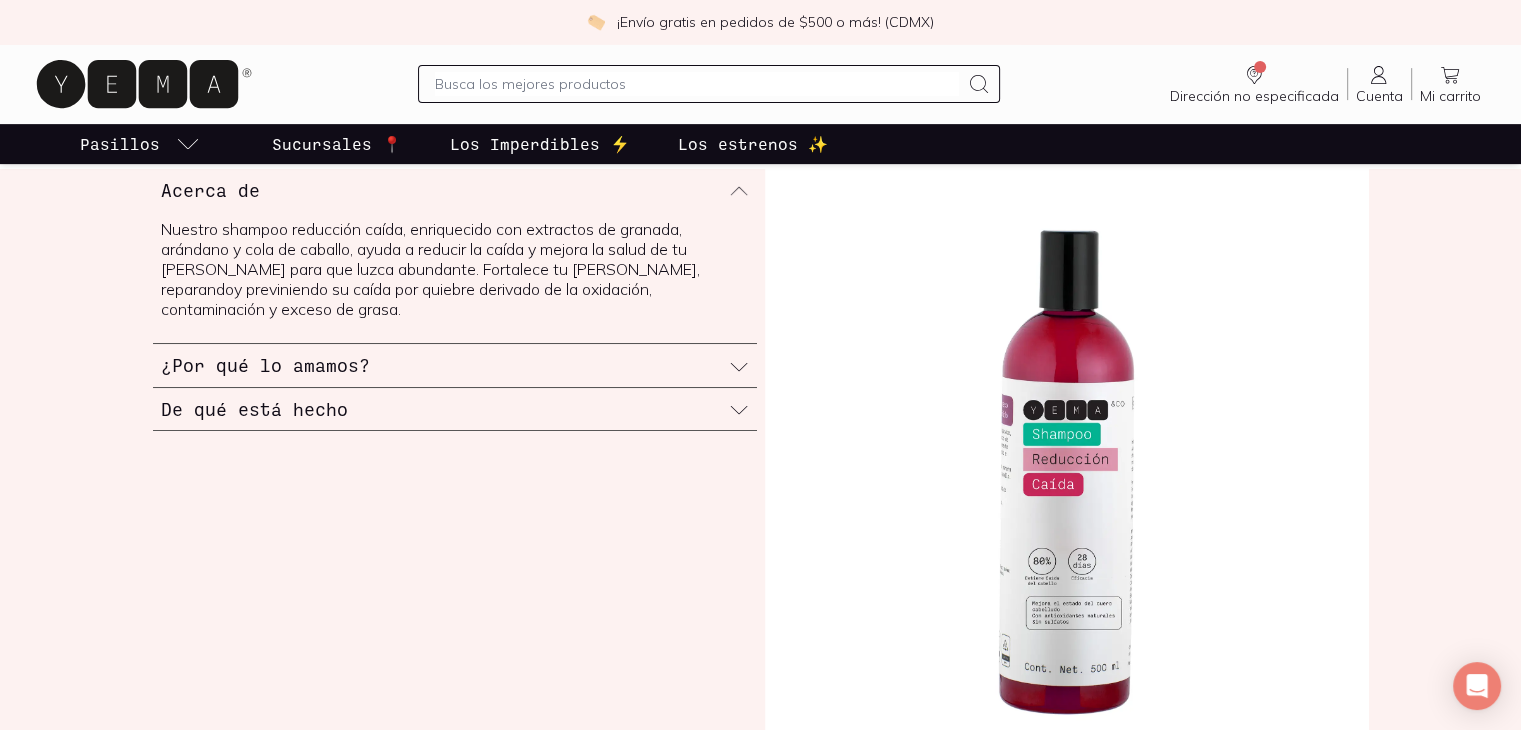click 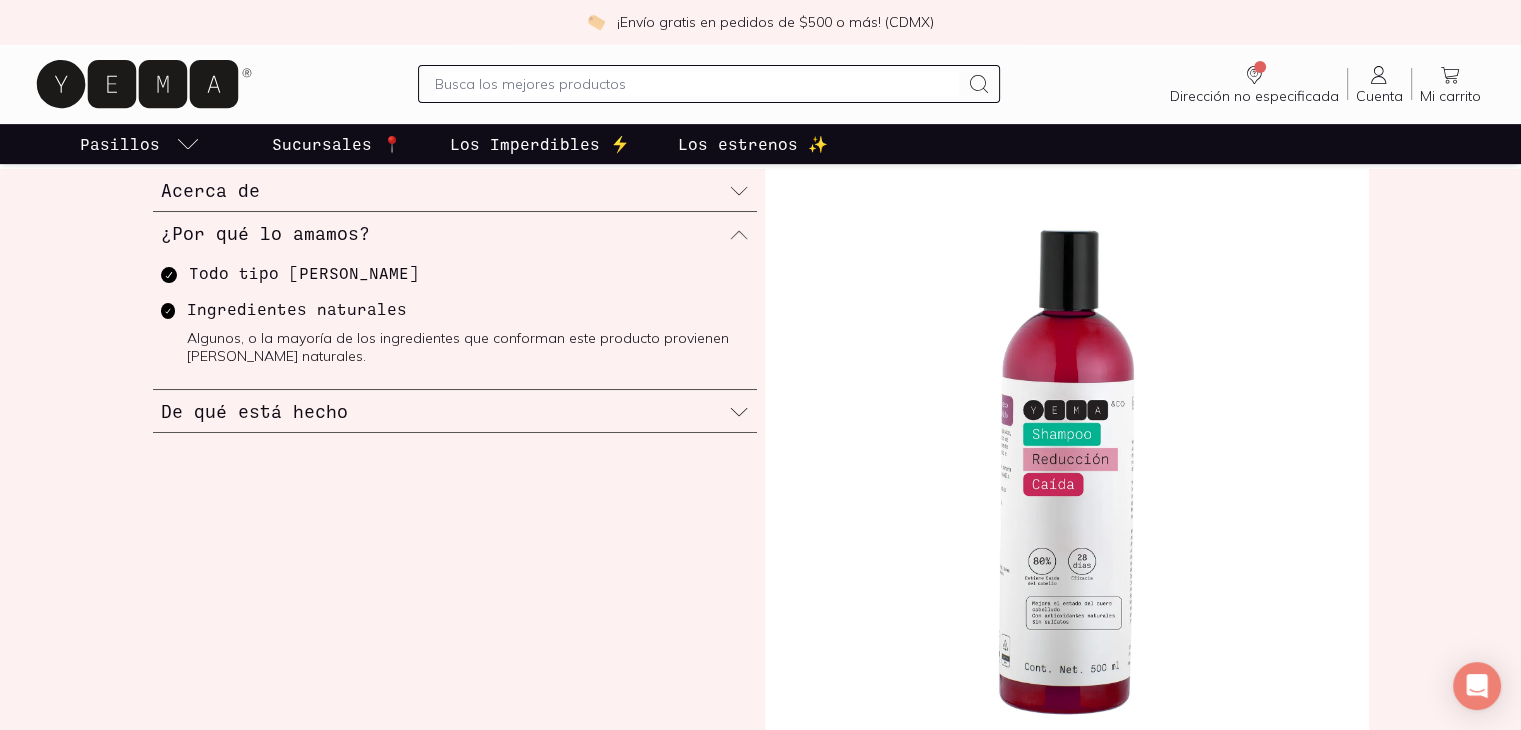 click 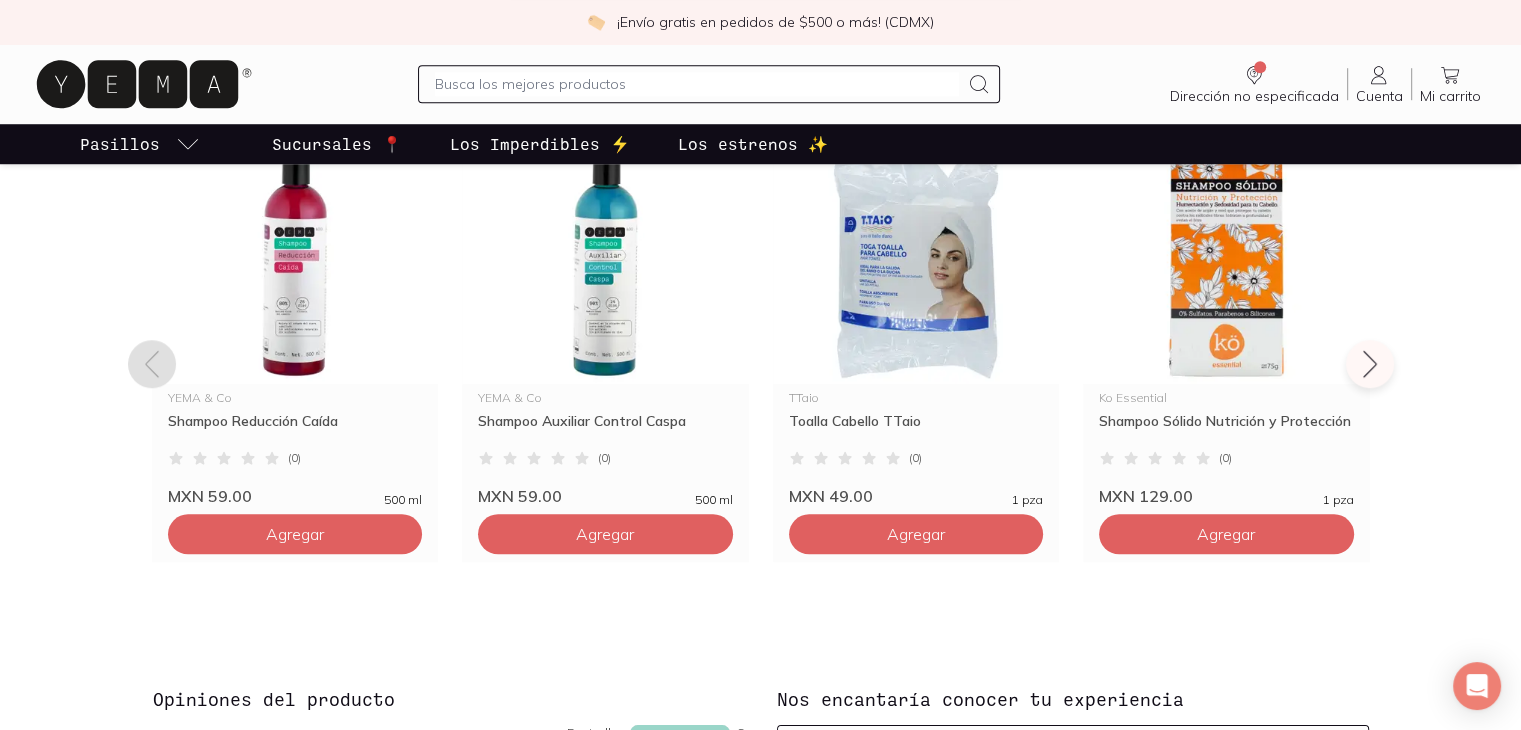 scroll, scrollTop: 1423, scrollLeft: 0, axis: vertical 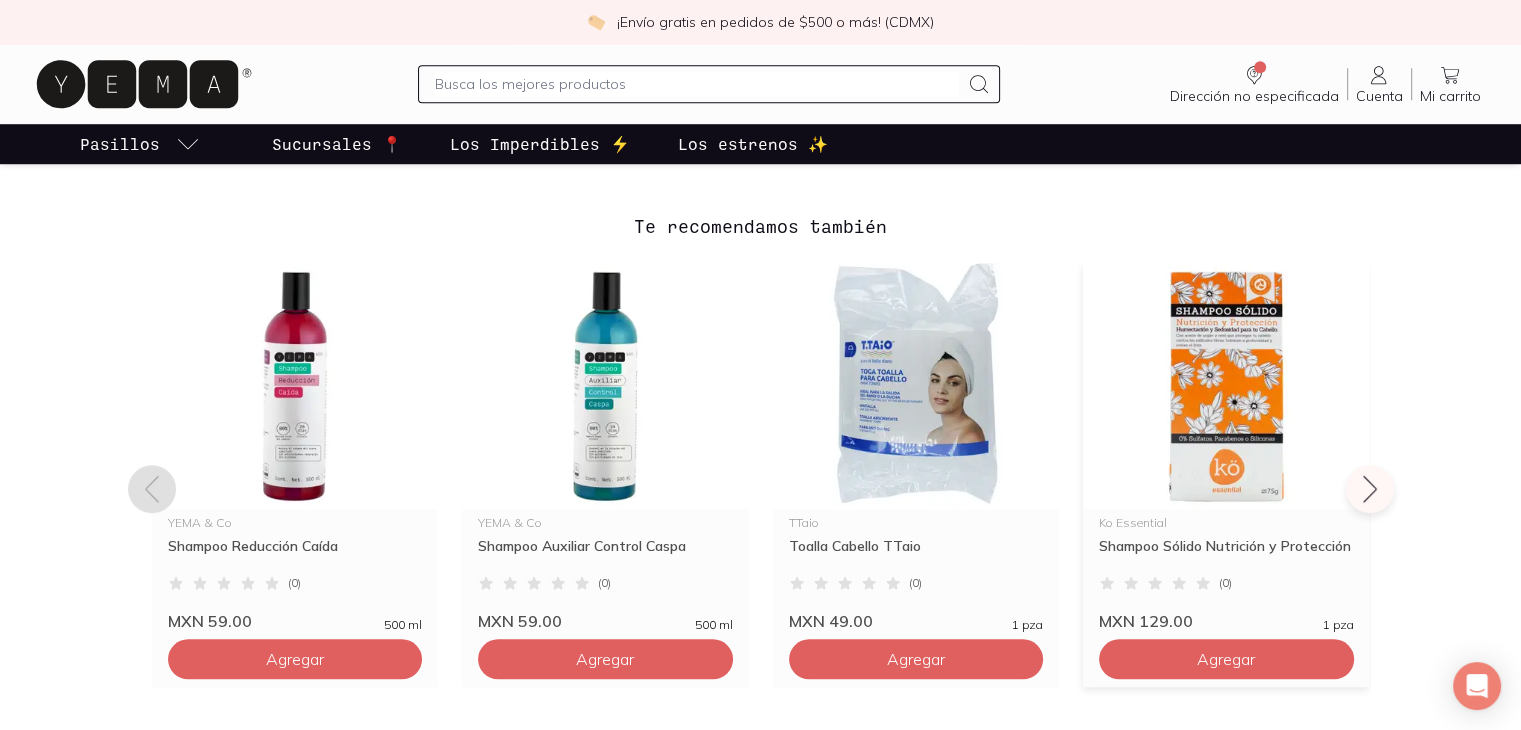 click at bounding box center (1226, 386) 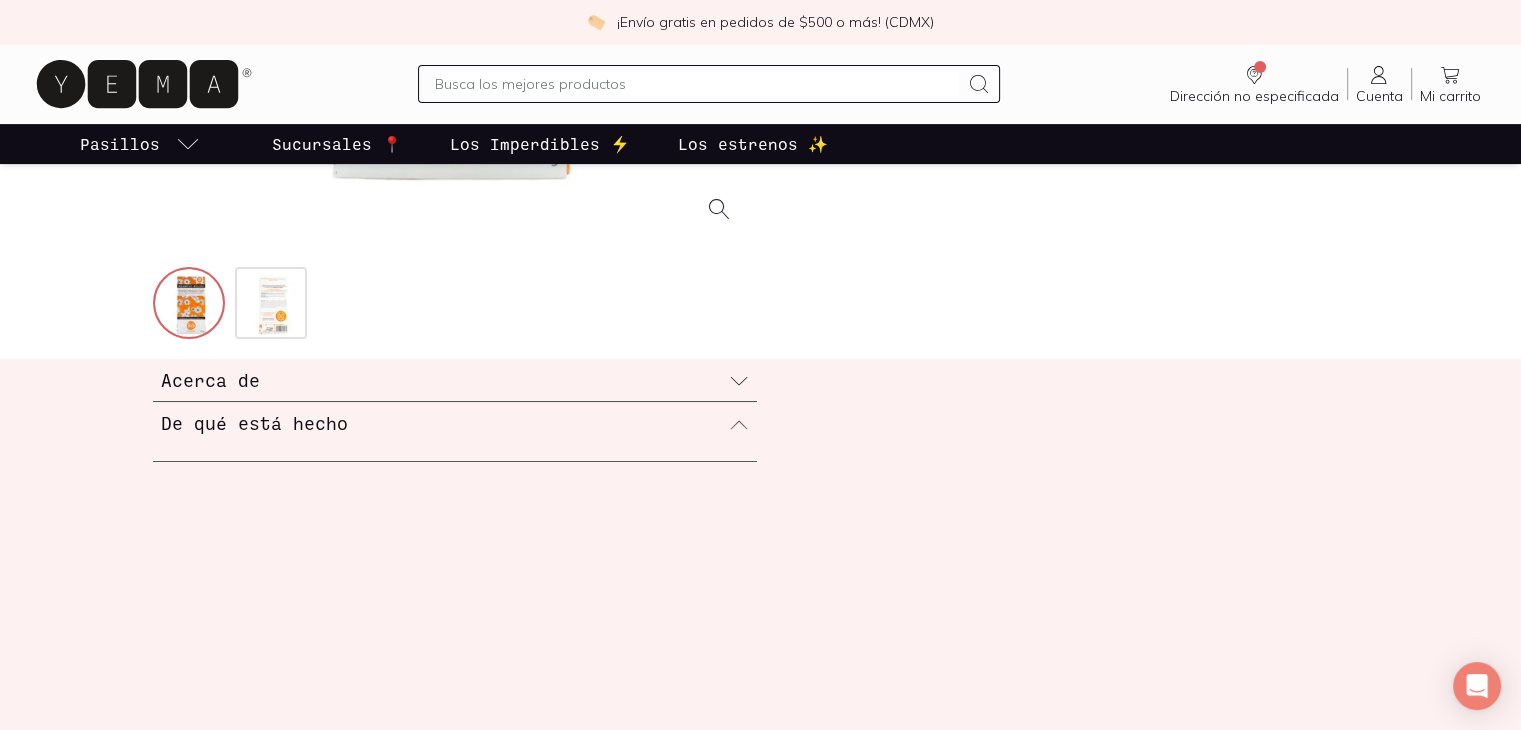 scroll, scrollTop: 780, scrollLeft: 0, axis: vertical 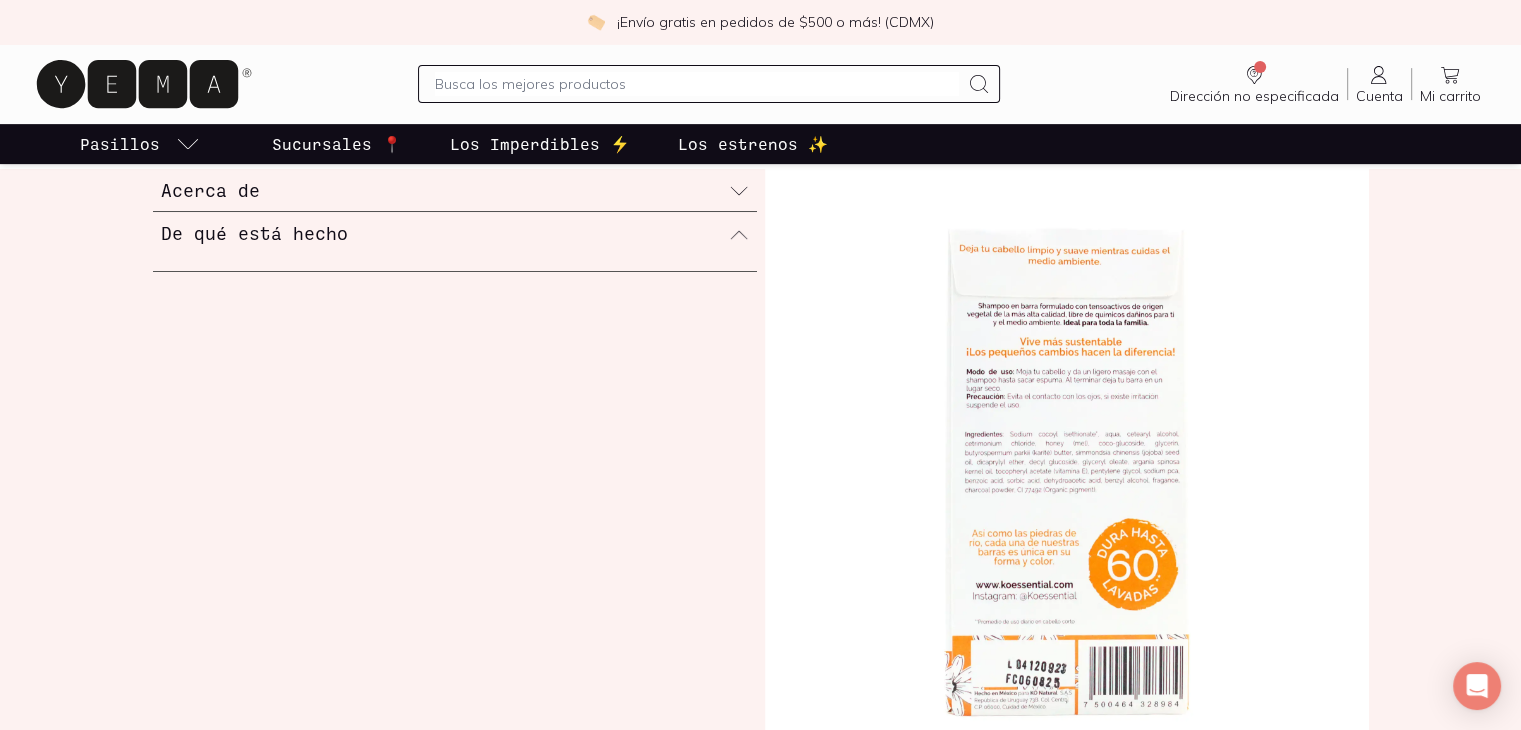 click on "De qué está hecho" at bounding box center (455, 233) 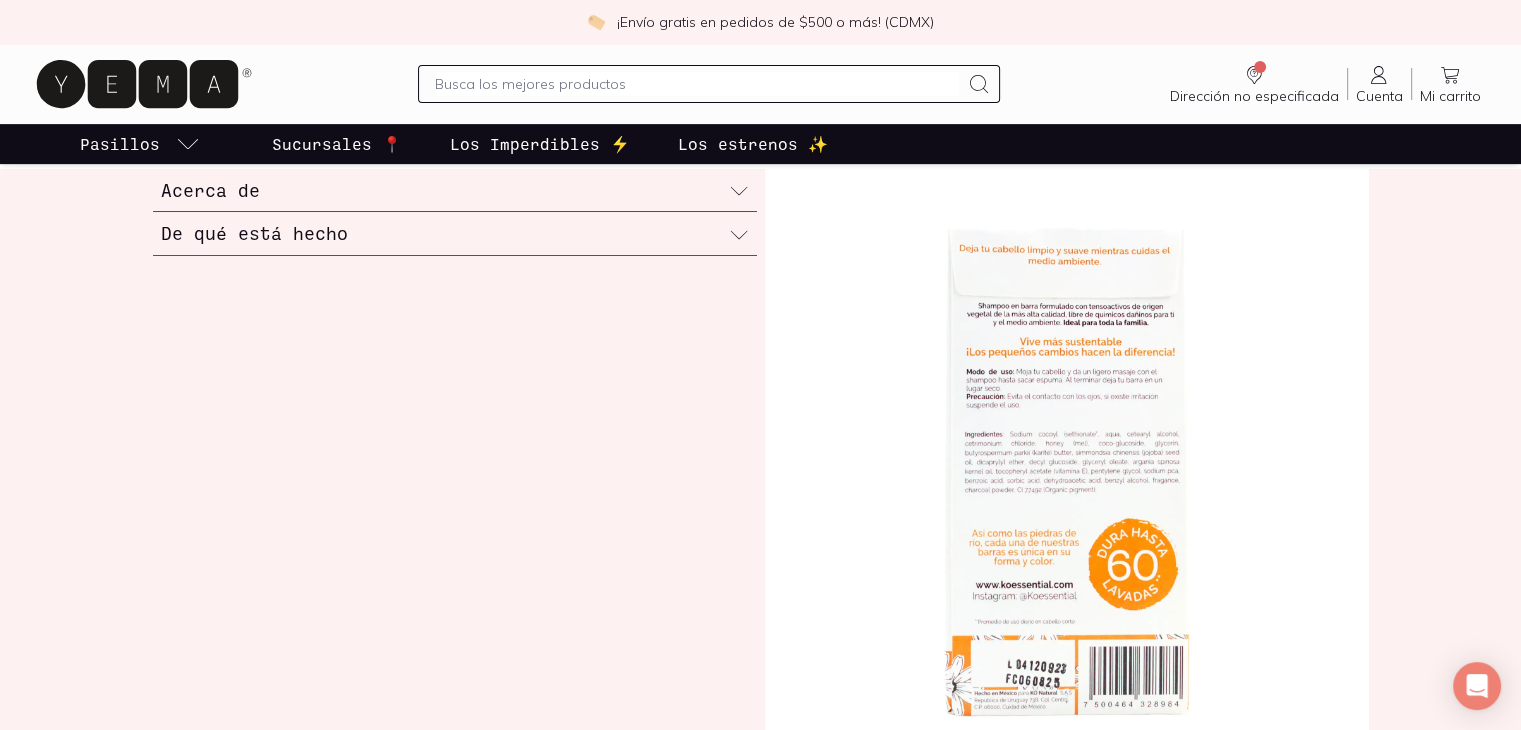 click on "De qué está hecho" at bounding box center (455, 233) 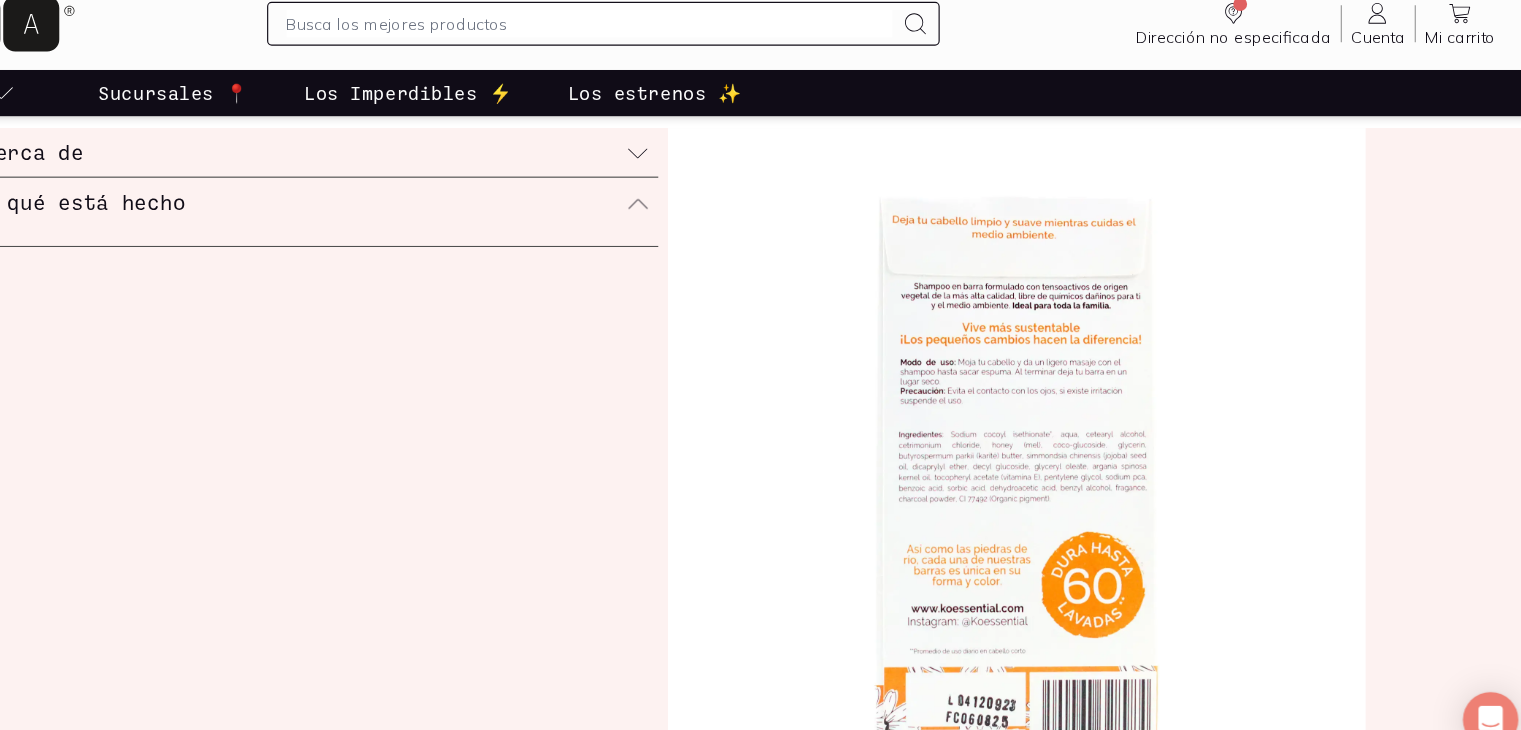 scroll, scrollTop: 775, scrollLeft: 0, axis: vertical 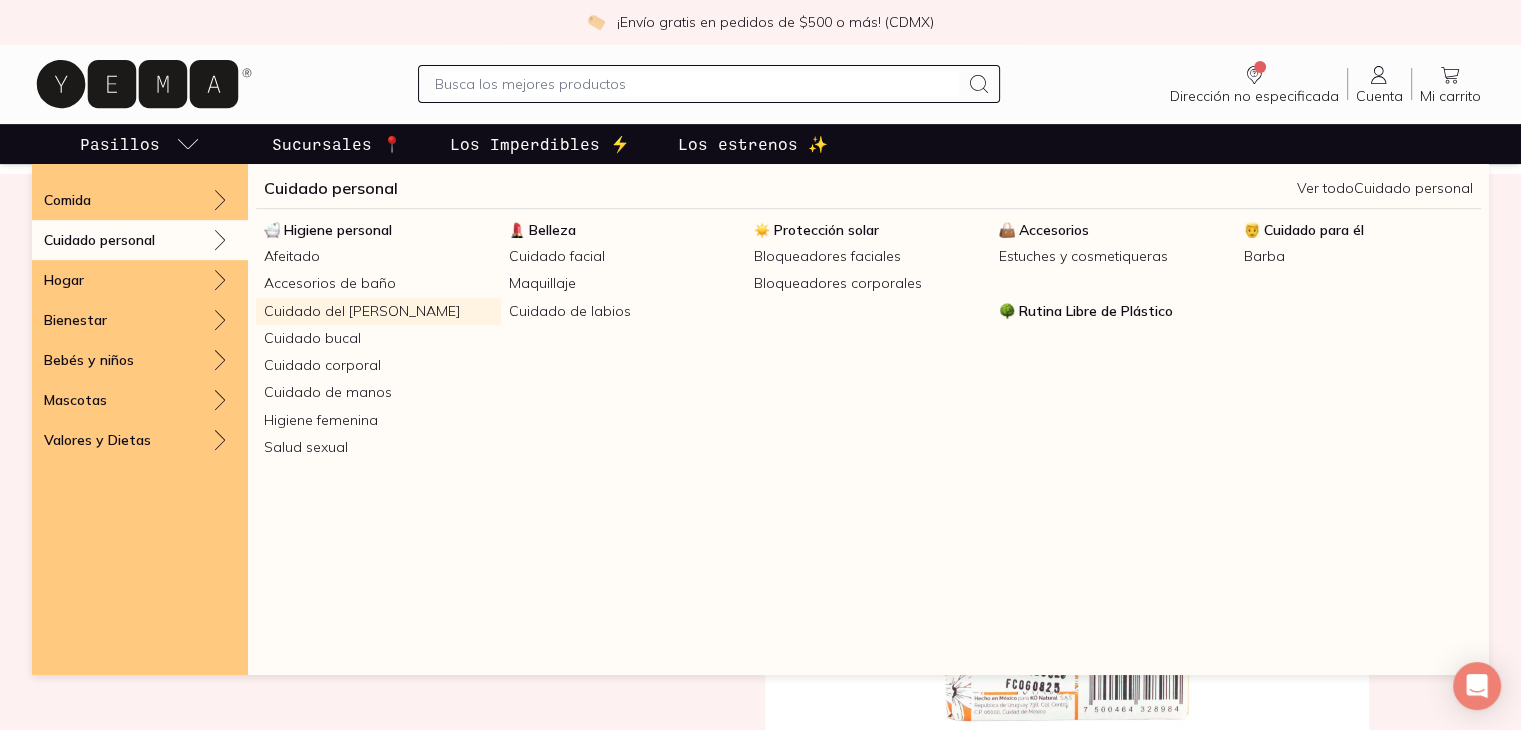 click on "Cuidado del [PERSON_NAME]" at bounding box center [378, 311] 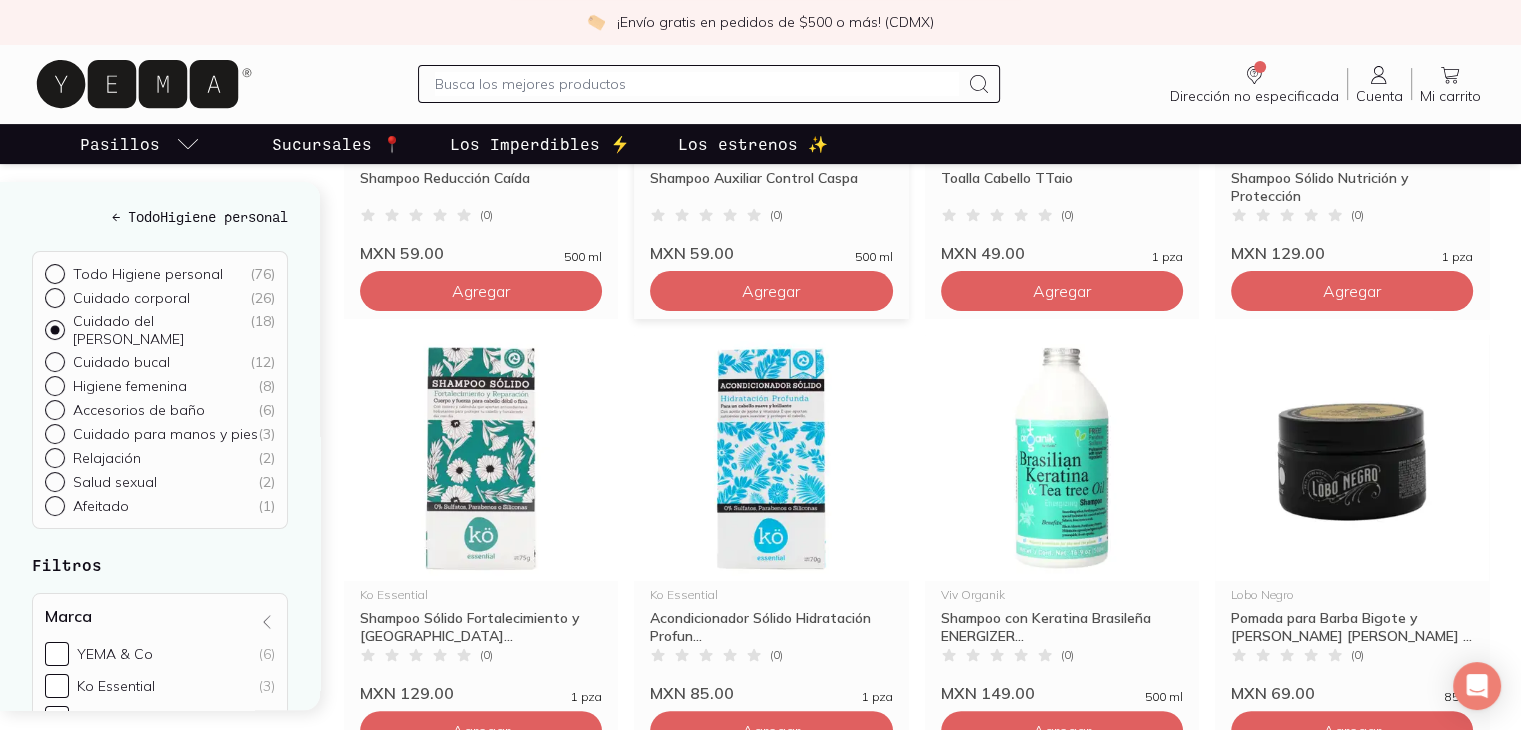 scroll, scrollTop: 578, scrollLeft: 0, axis: vertical 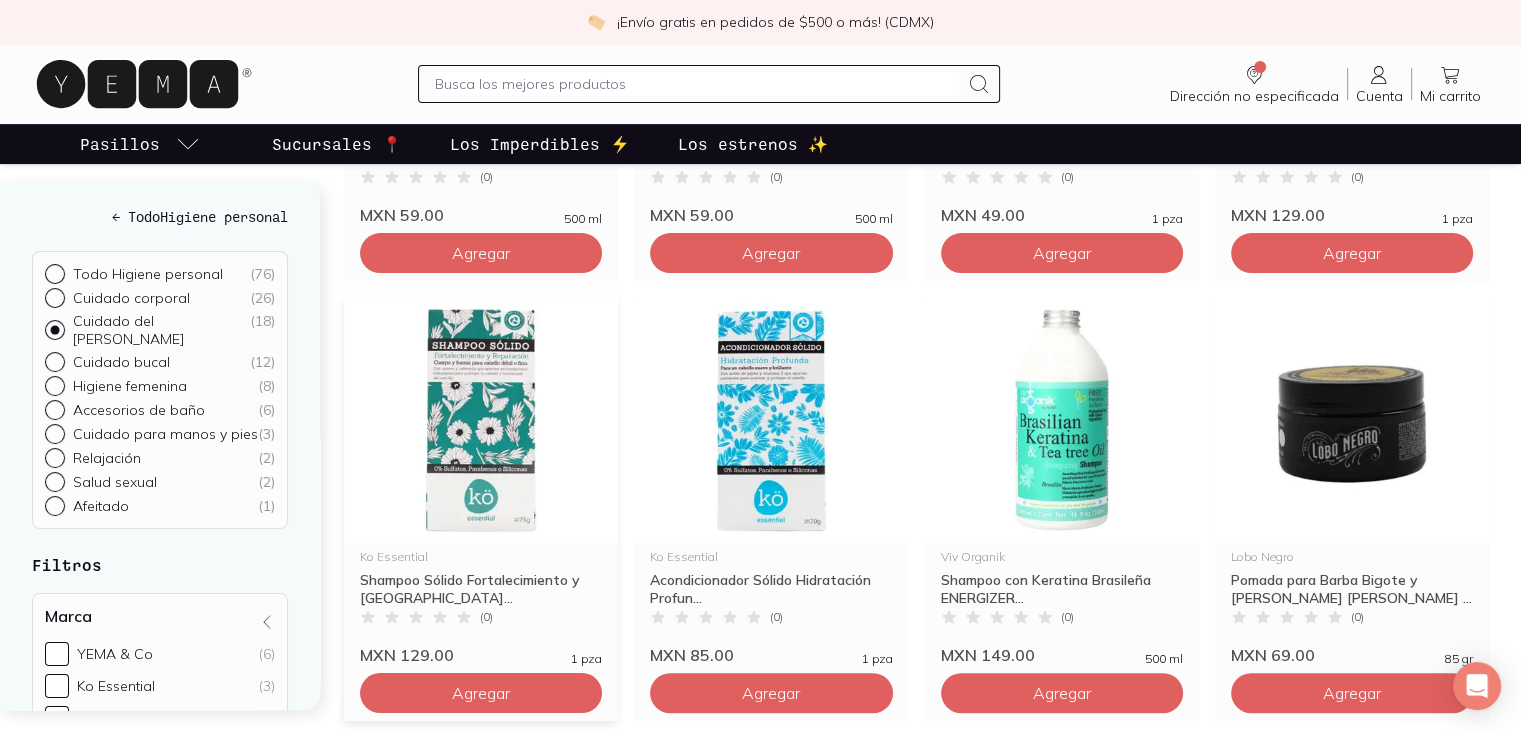 click at bounding box center [481, 420] 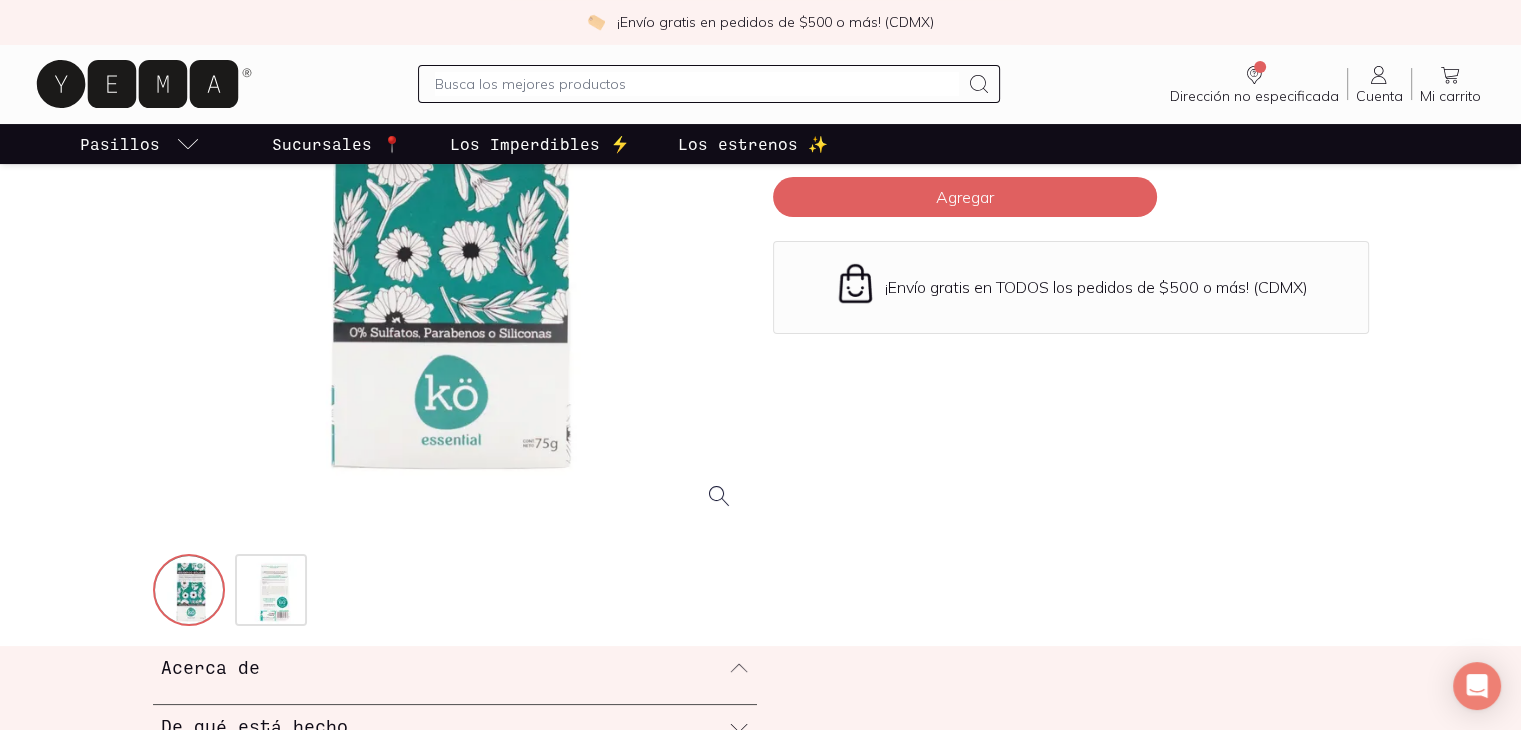 scroll, scrollTop: 340, scrollLeft: 0, axis: vertical 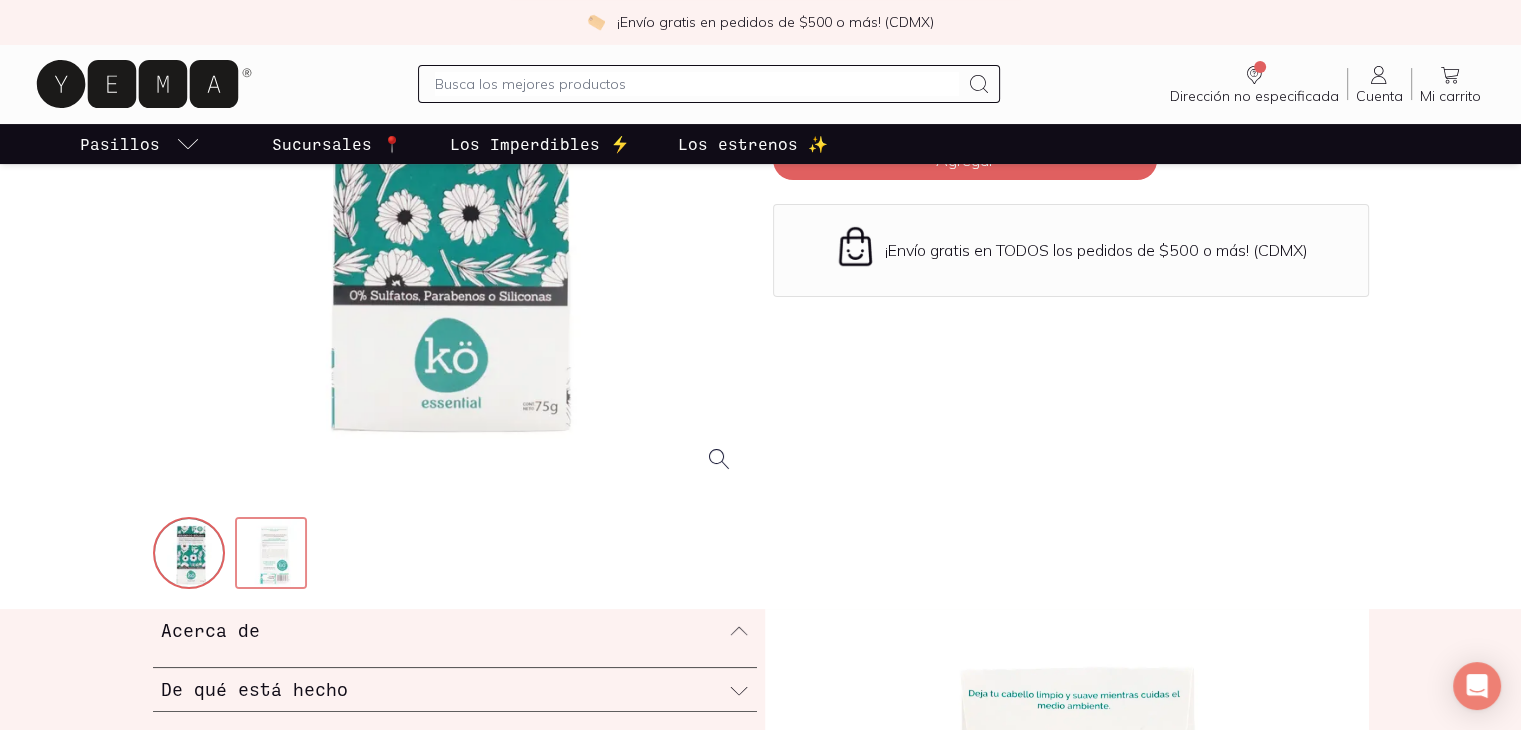 click at bounding box center [273, 555] 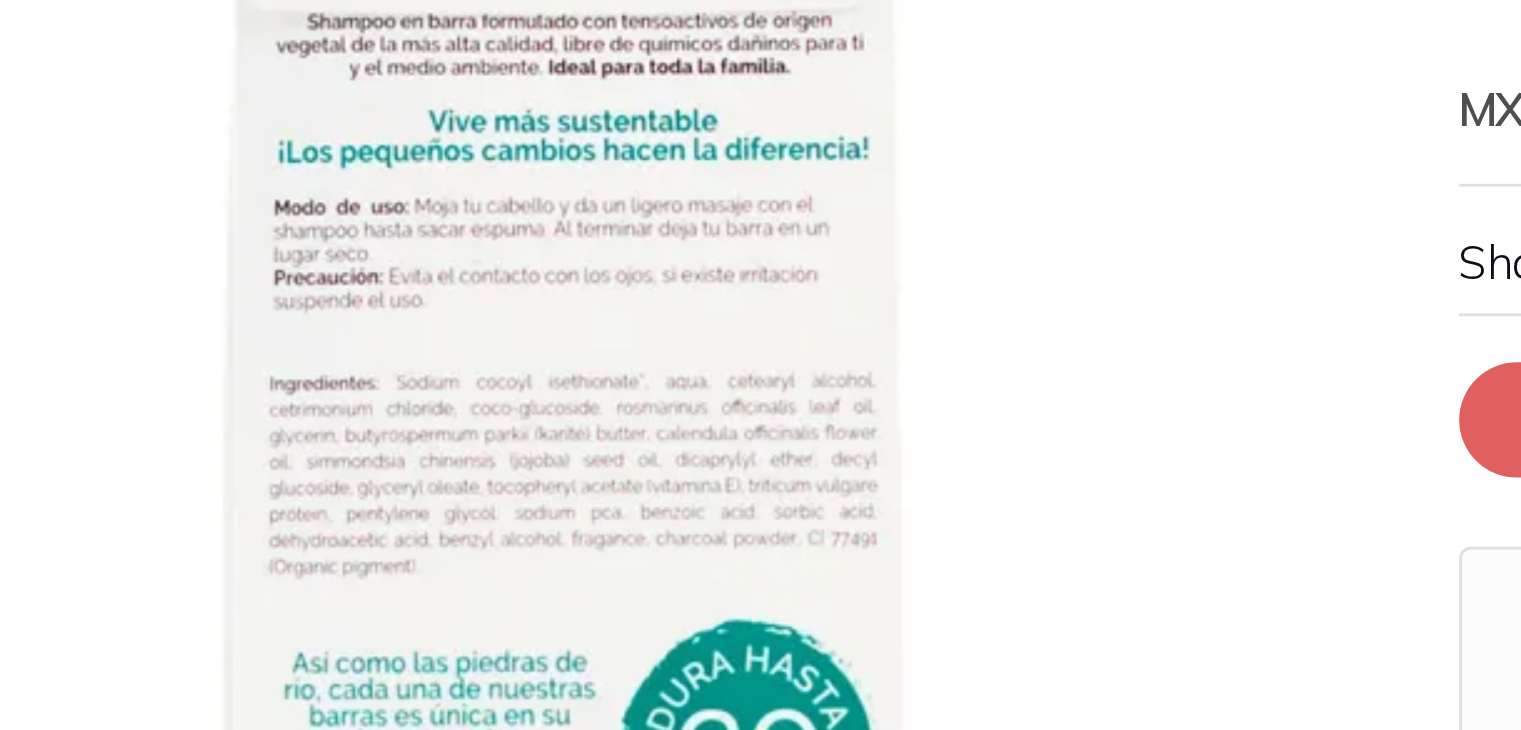 scroll, scrollTop: 95, scrollLeft: 0, axis: vertical 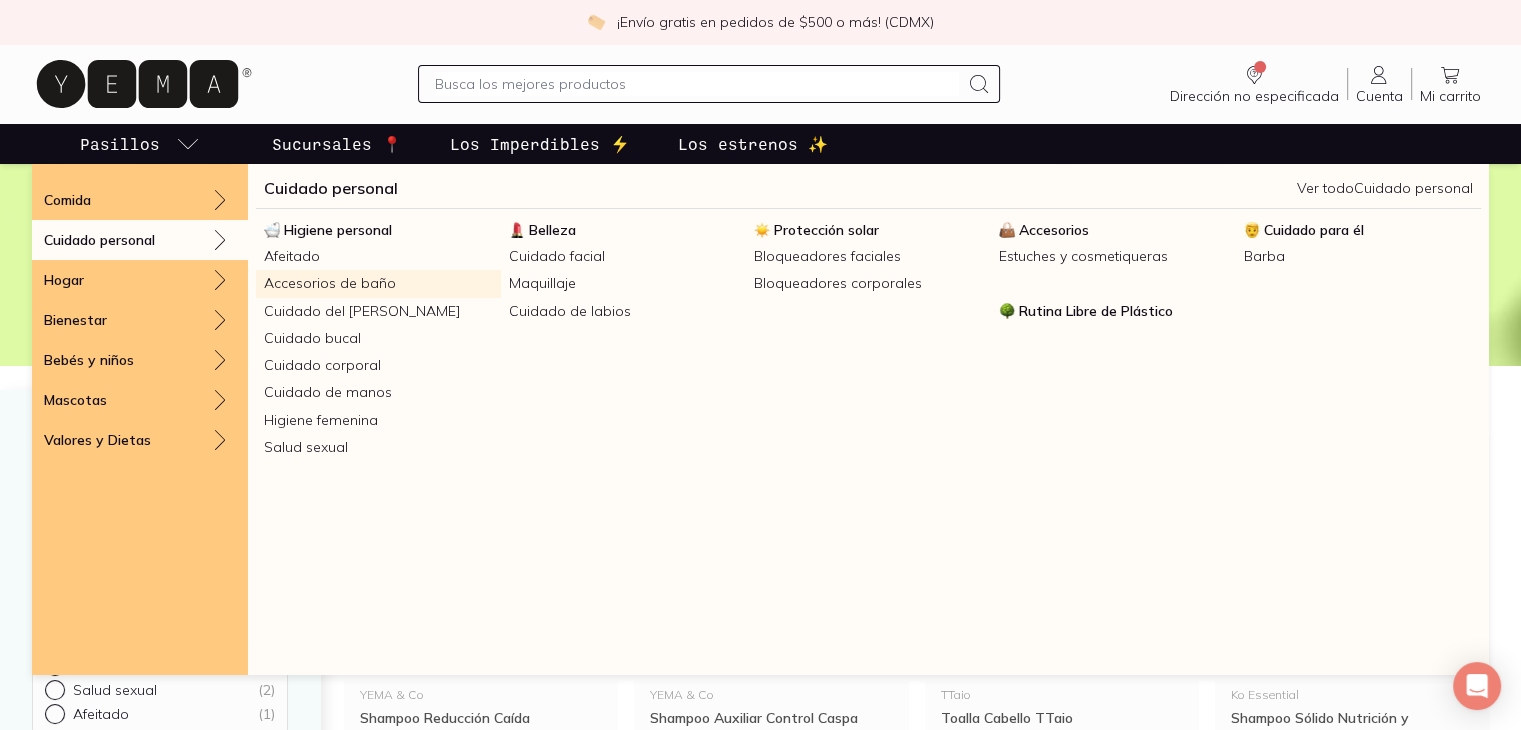 click on "Accesorios de baño" at bounding box center [378, 283] 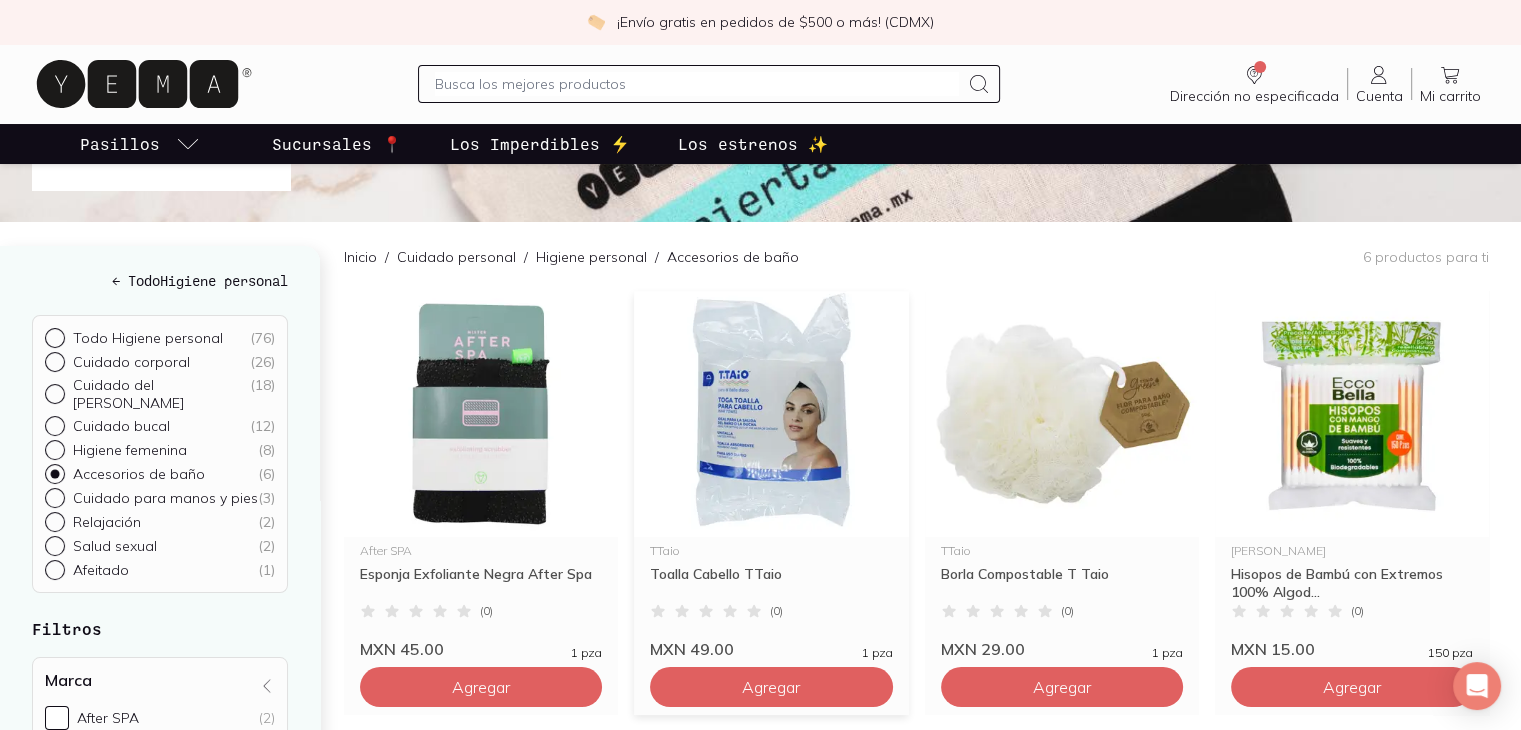 scroll, scrollTop: 84, scrollLeft: 0, axis: vertical 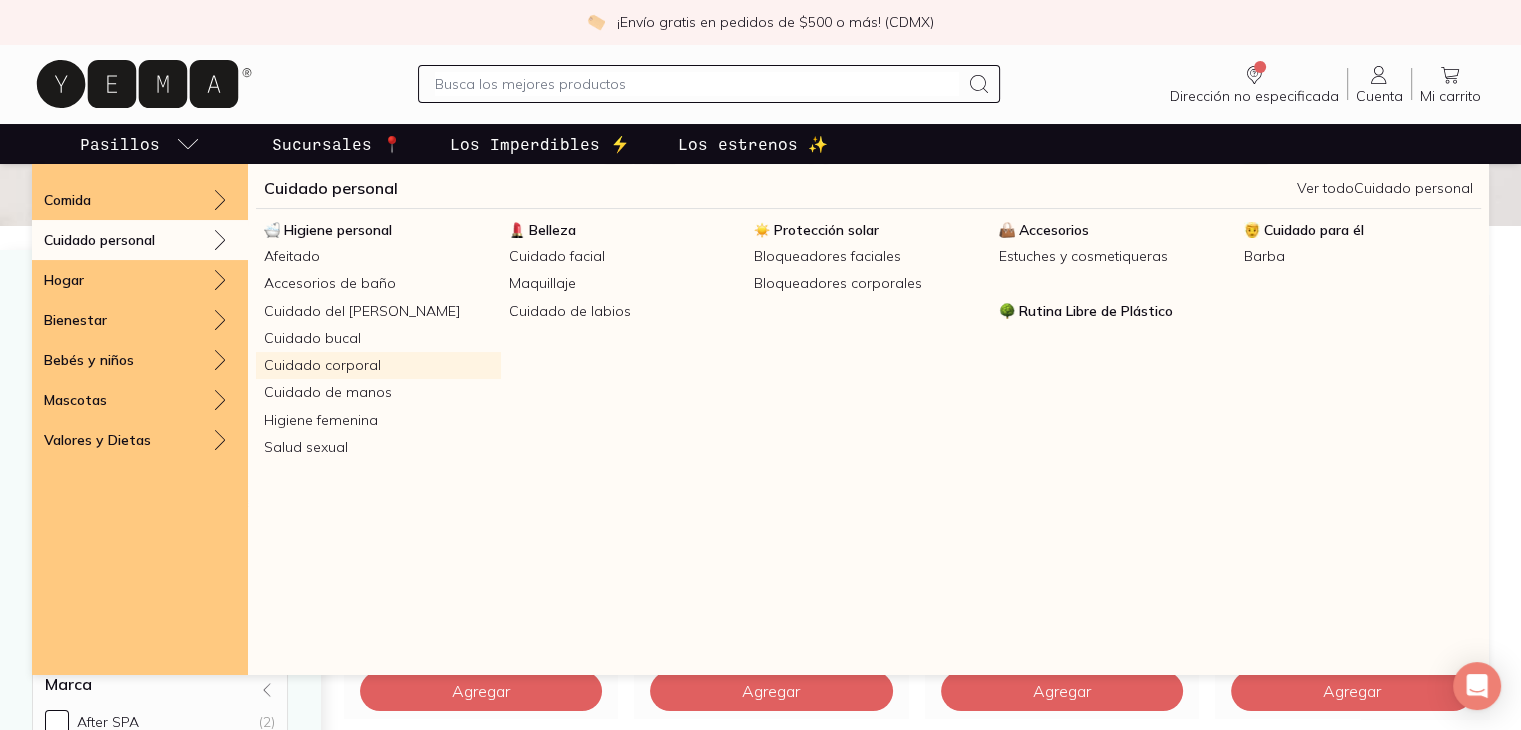 click on "Cuidado corporal" at bounding box center [378, 365] 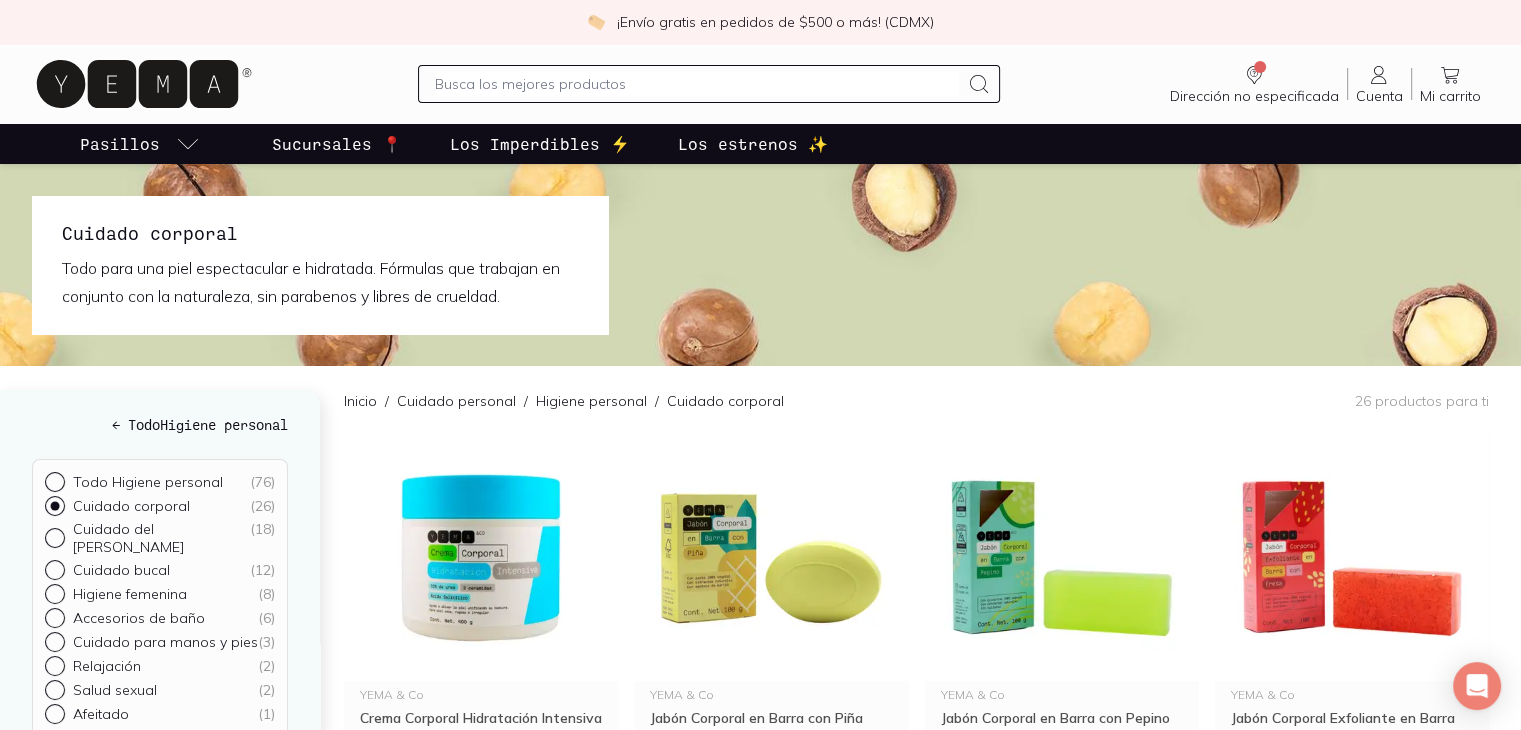 scroll, scrollTop: 188, scrollLeft: 0, axis: vertical 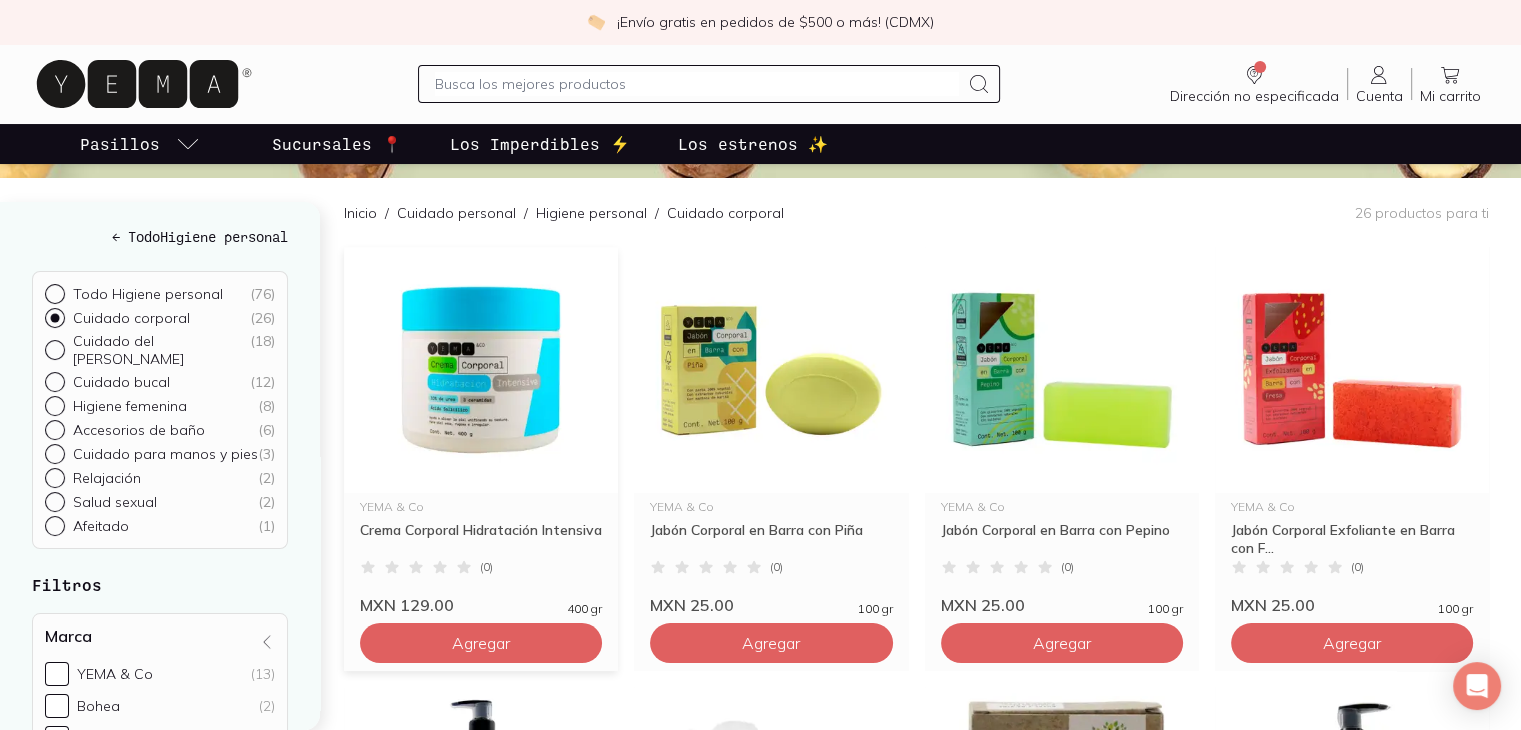 click at bounding box center [481, 370] 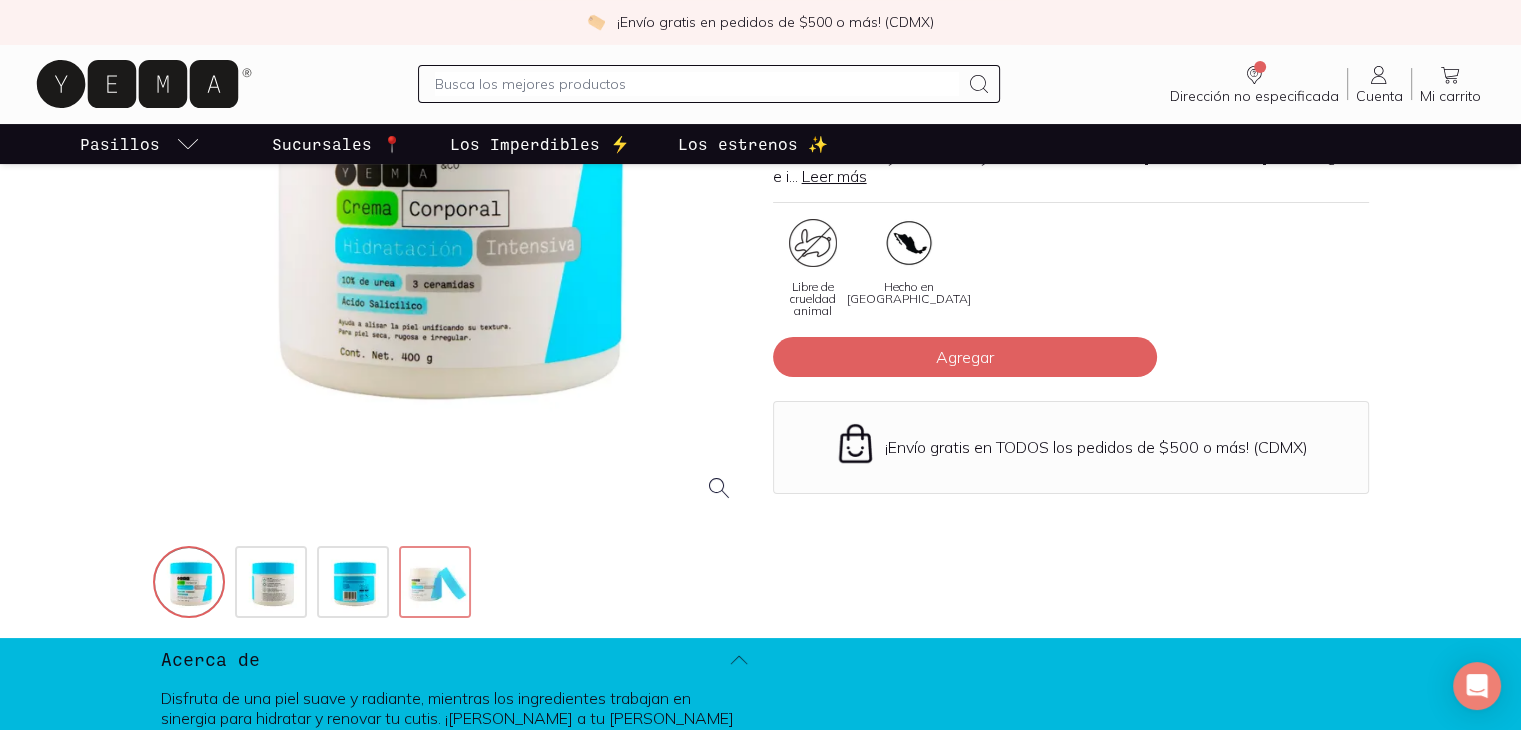 scroll, scrollTop: 320, scrollLeft: 0, axis: vertical 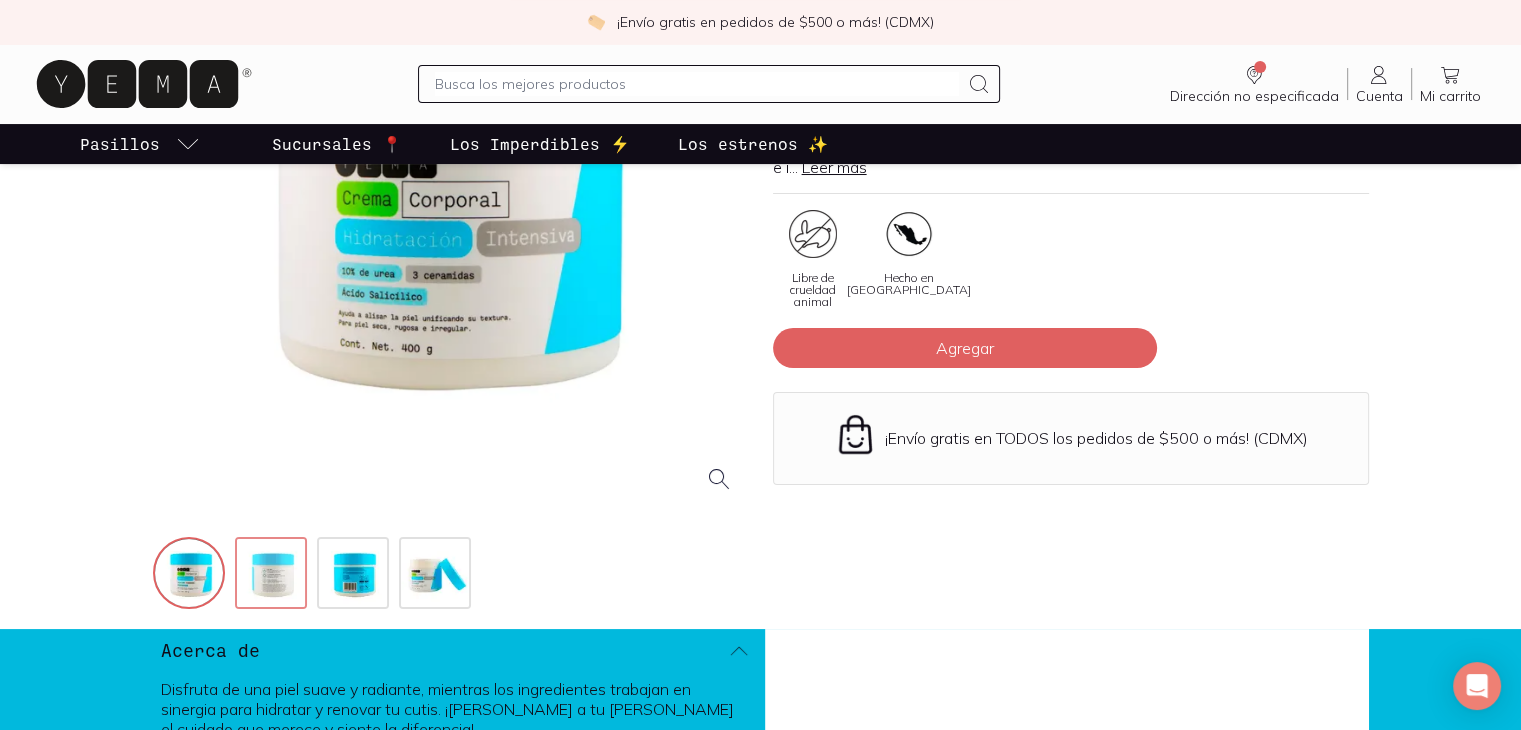 click at bounding box center [273, 575] 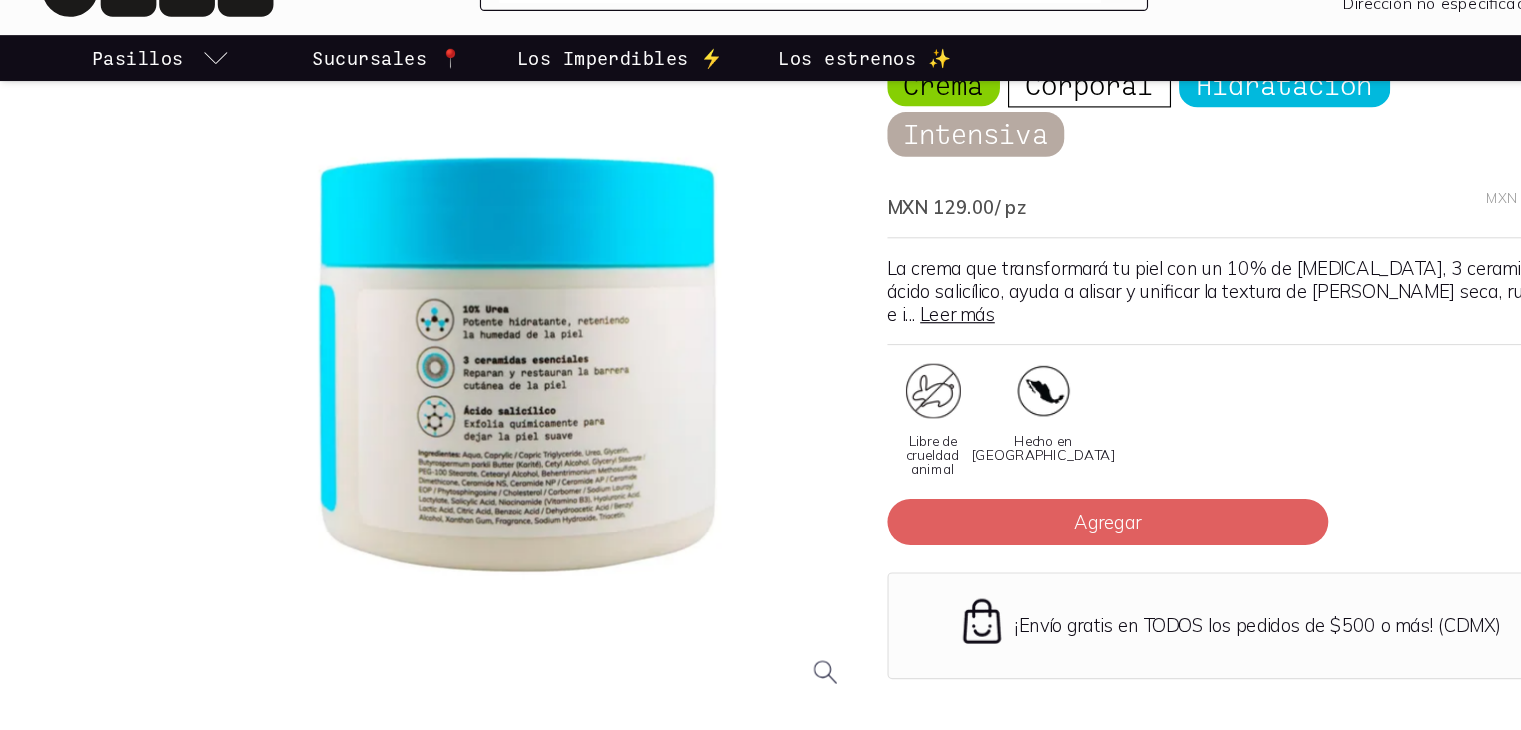 scroll, scrollTop: 120, scrollLeft: 0, axis: vertical 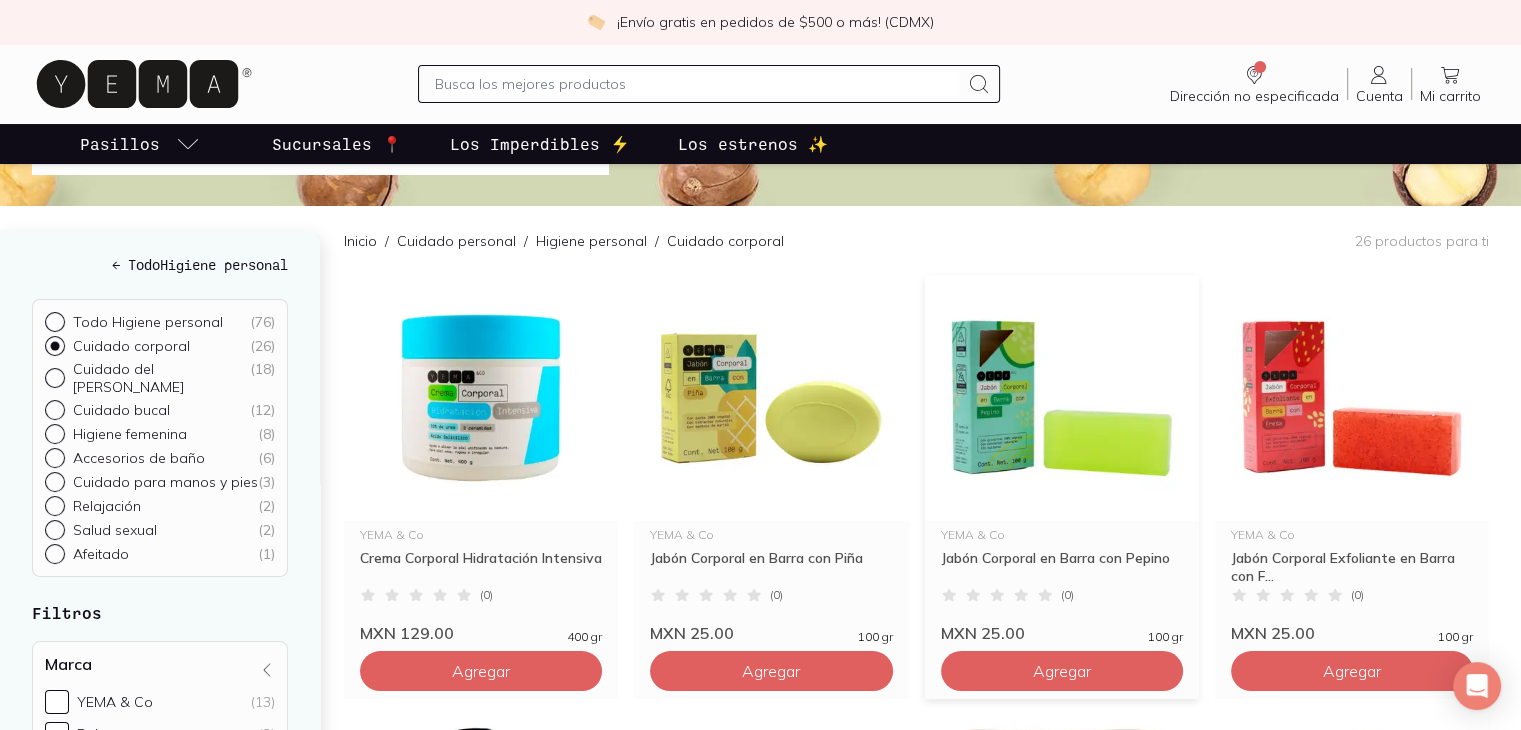 click at bounding box center (1062, 398) 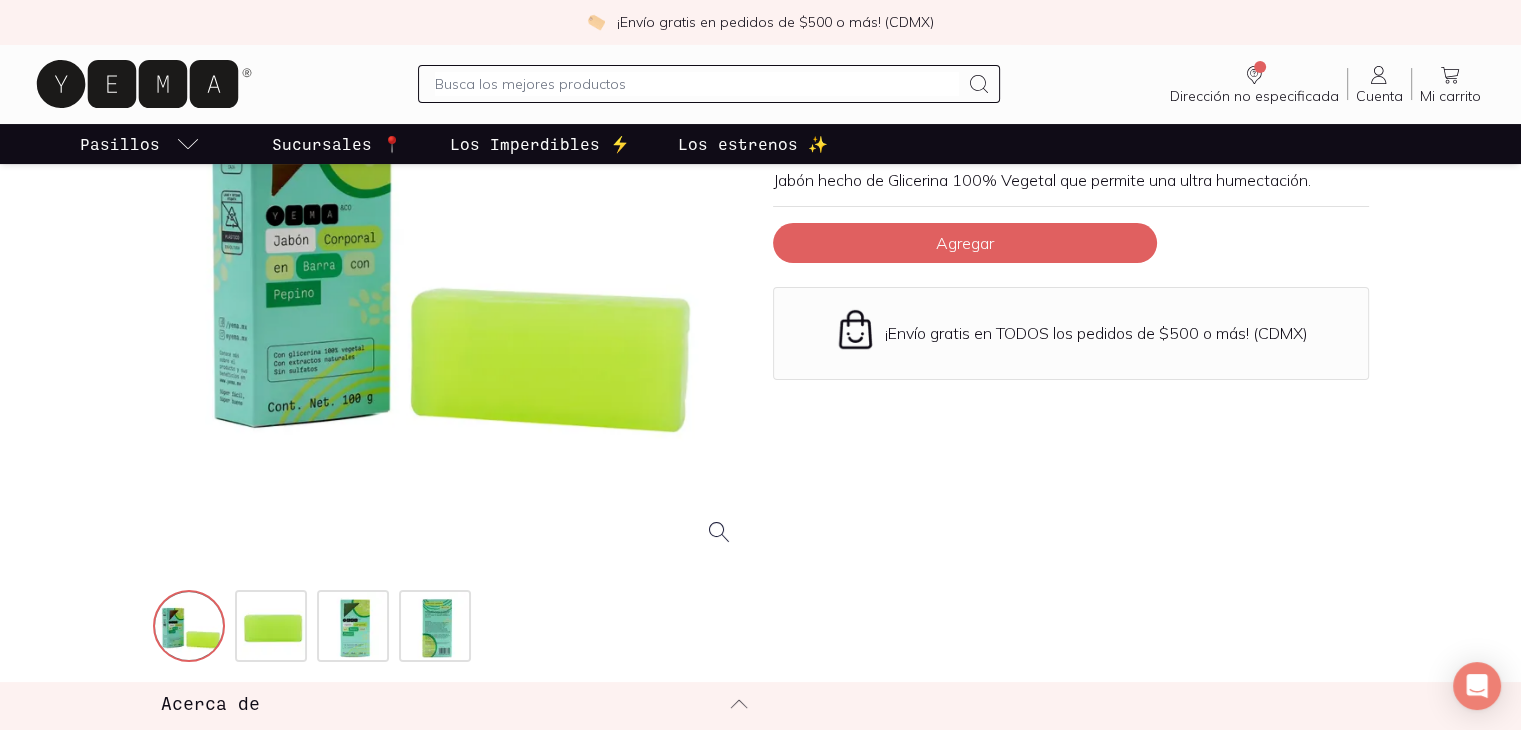 scroll, scrollTop: 290, scrollLeft: 0, axis: vertical 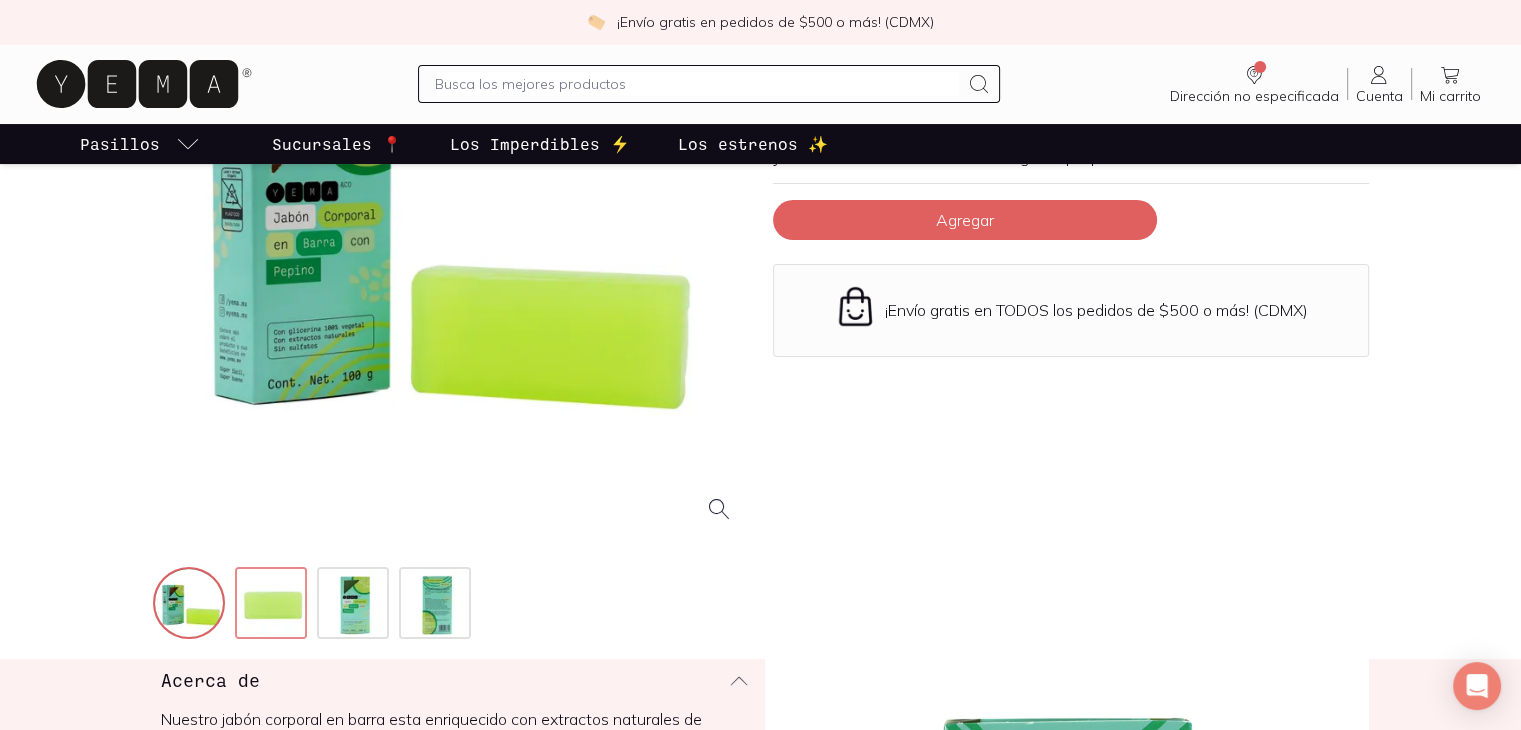 click at bounding box center [273, 605] 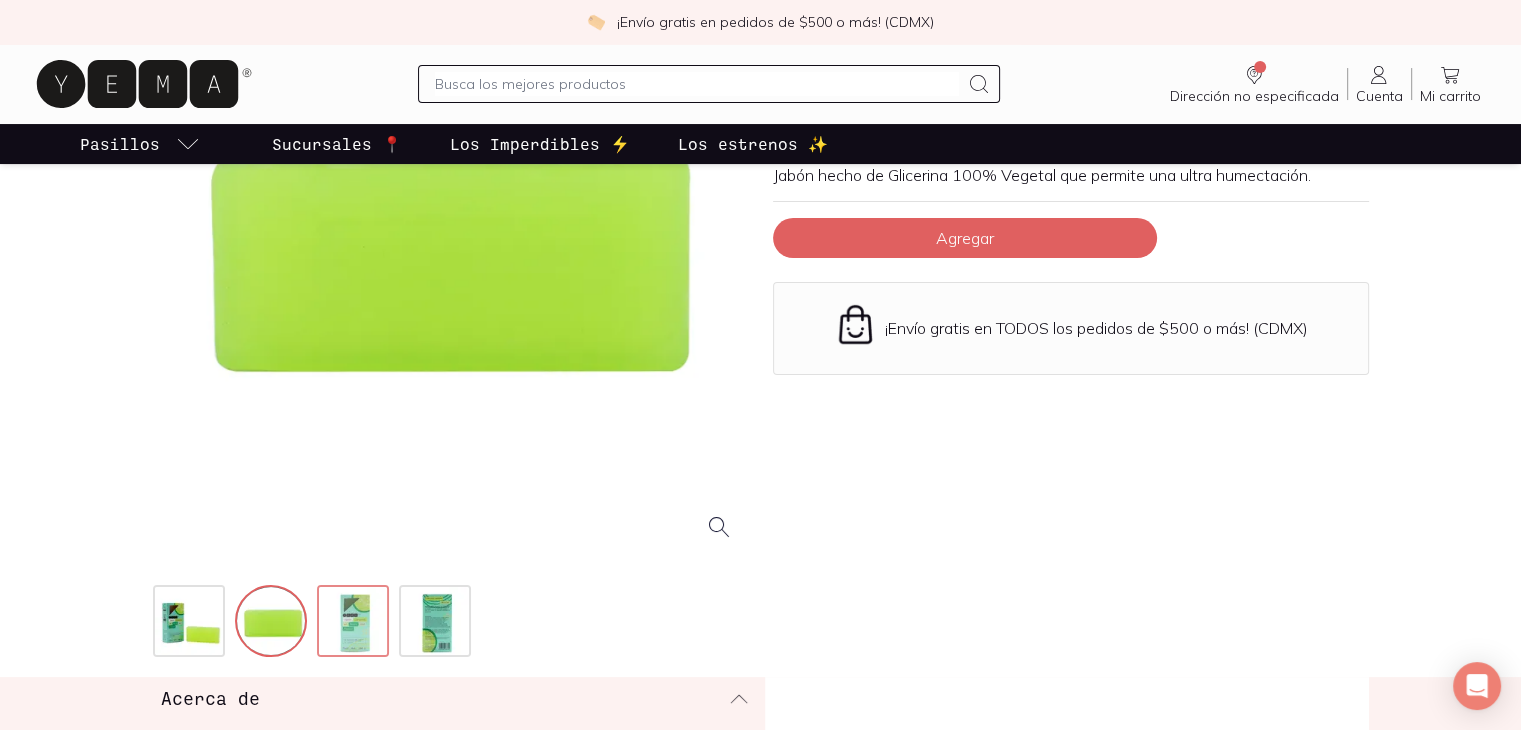 scroll, scrollTop: 271, scrollLeft: 0, axis: vertical 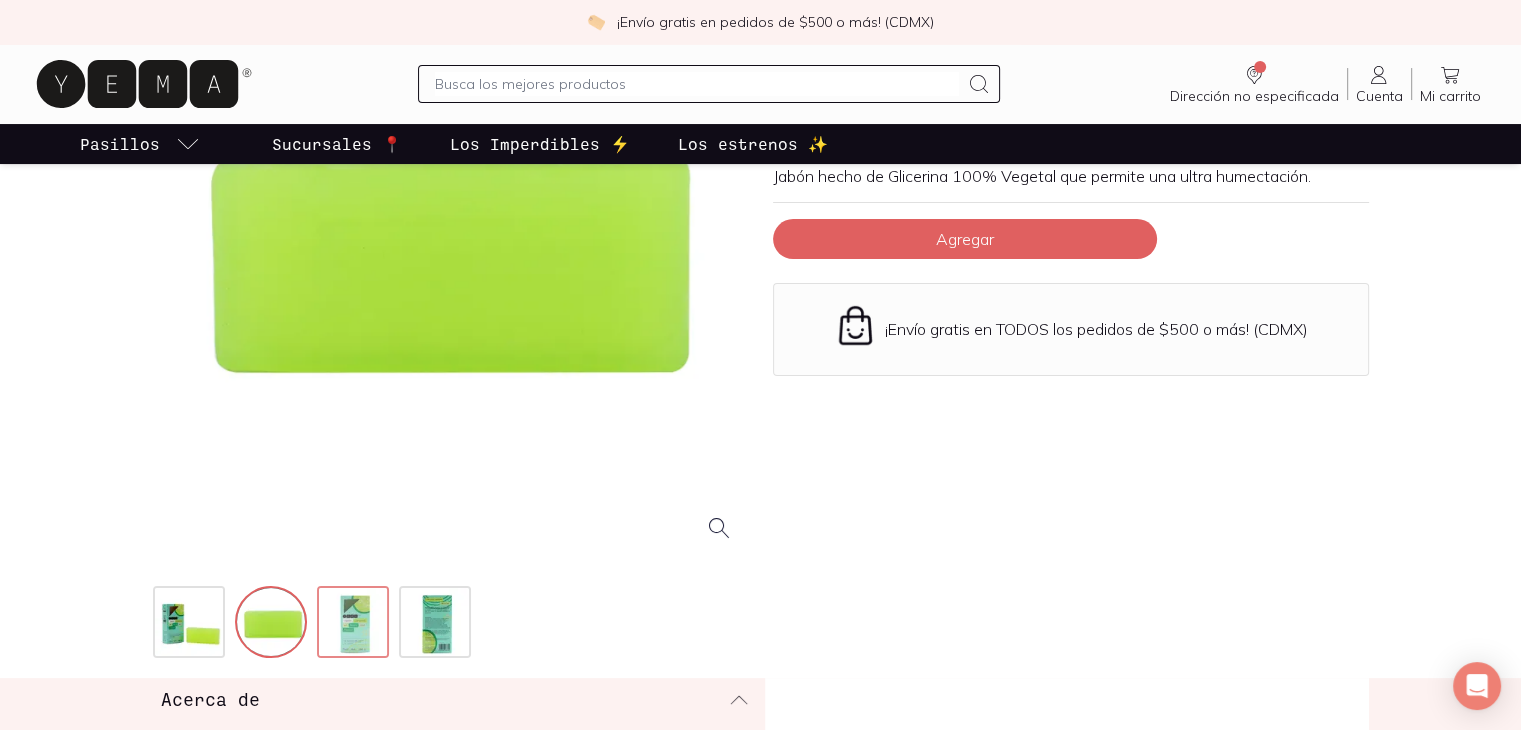 click at bounding box center (355, 624) 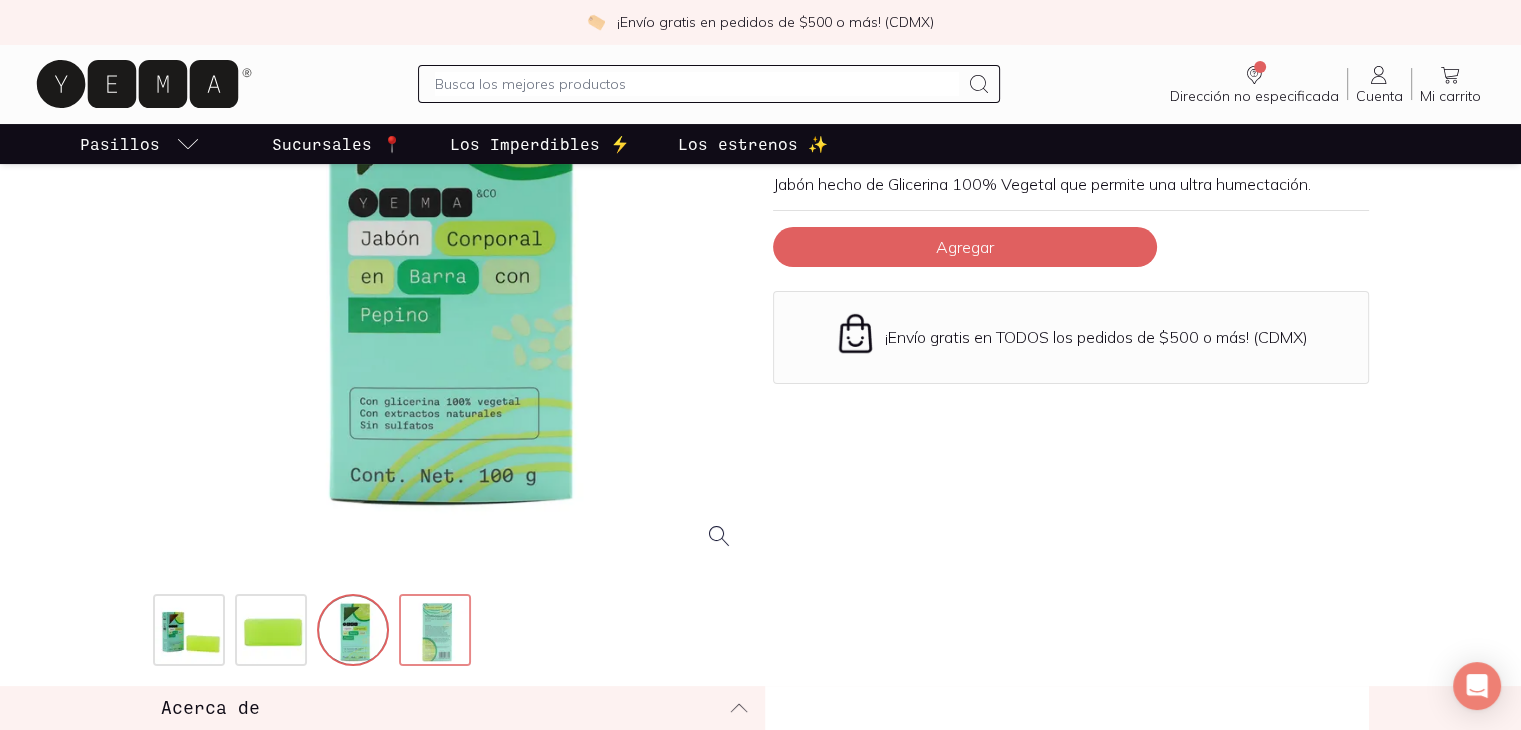 scroll, scrollTop: 260, scrollLeft: 0, axis: vertical 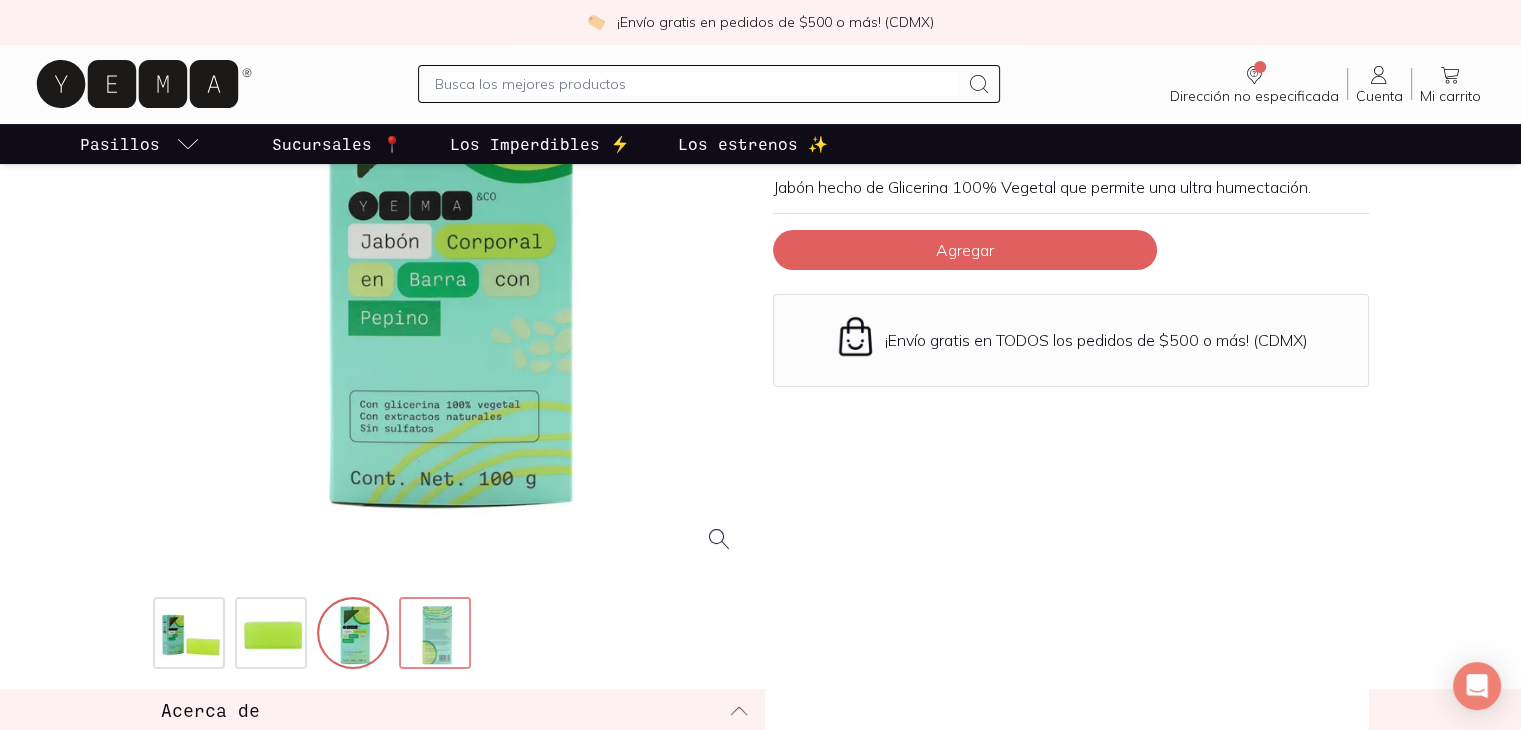 click at bounding box center [437, 635] 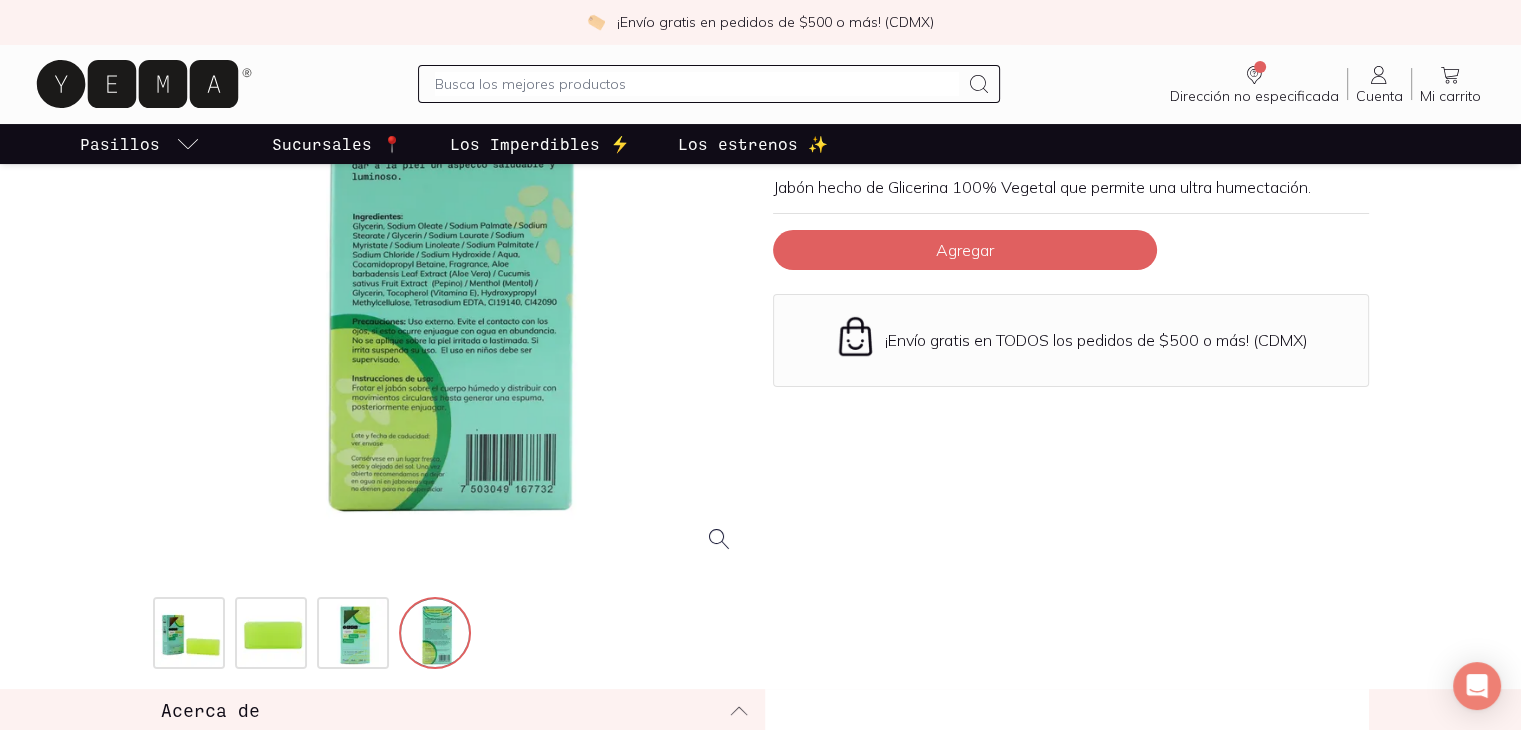 scroll, scrollTop: 7, scrollLeft: 0, axis: vertical 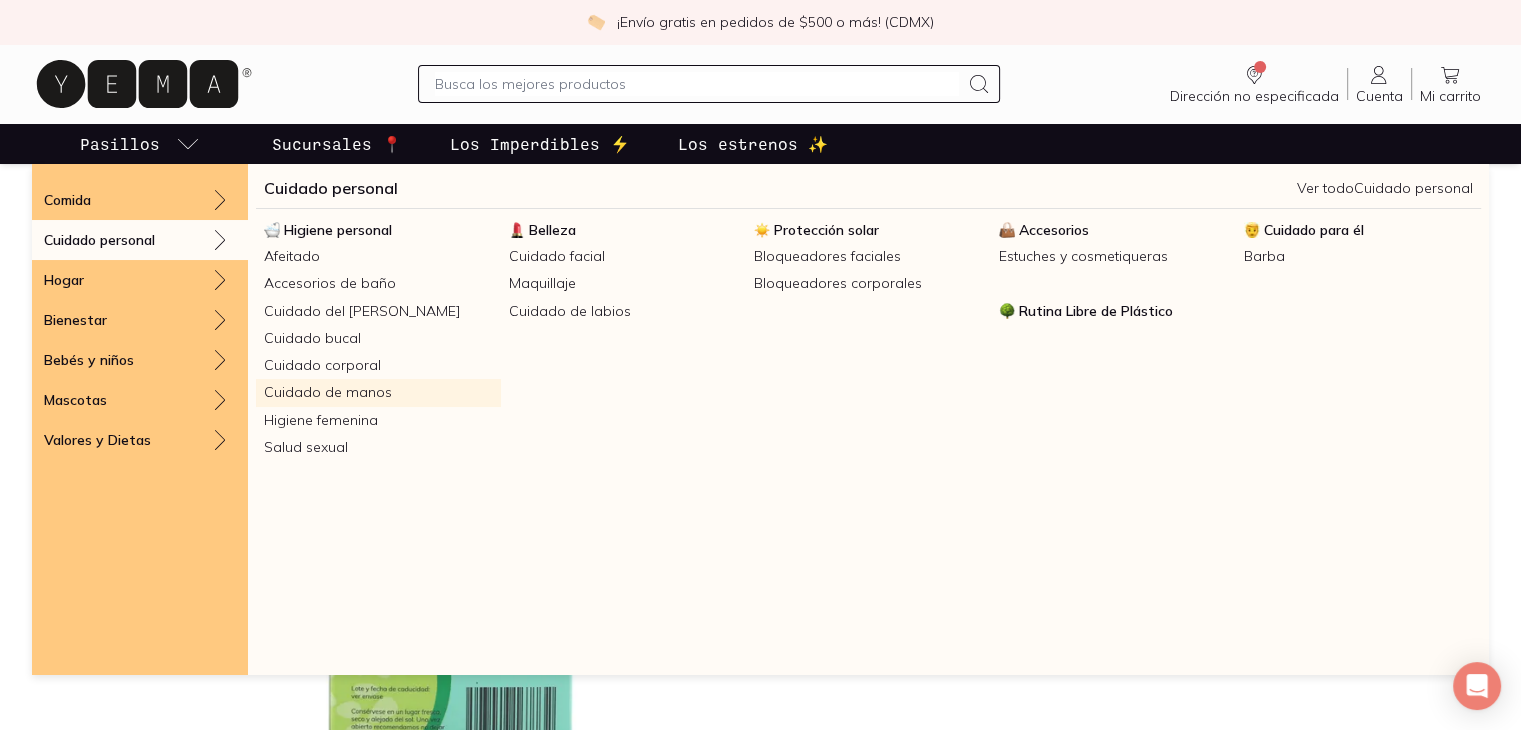 click on "Cuidado de manos" at bounding box center (378, 392) 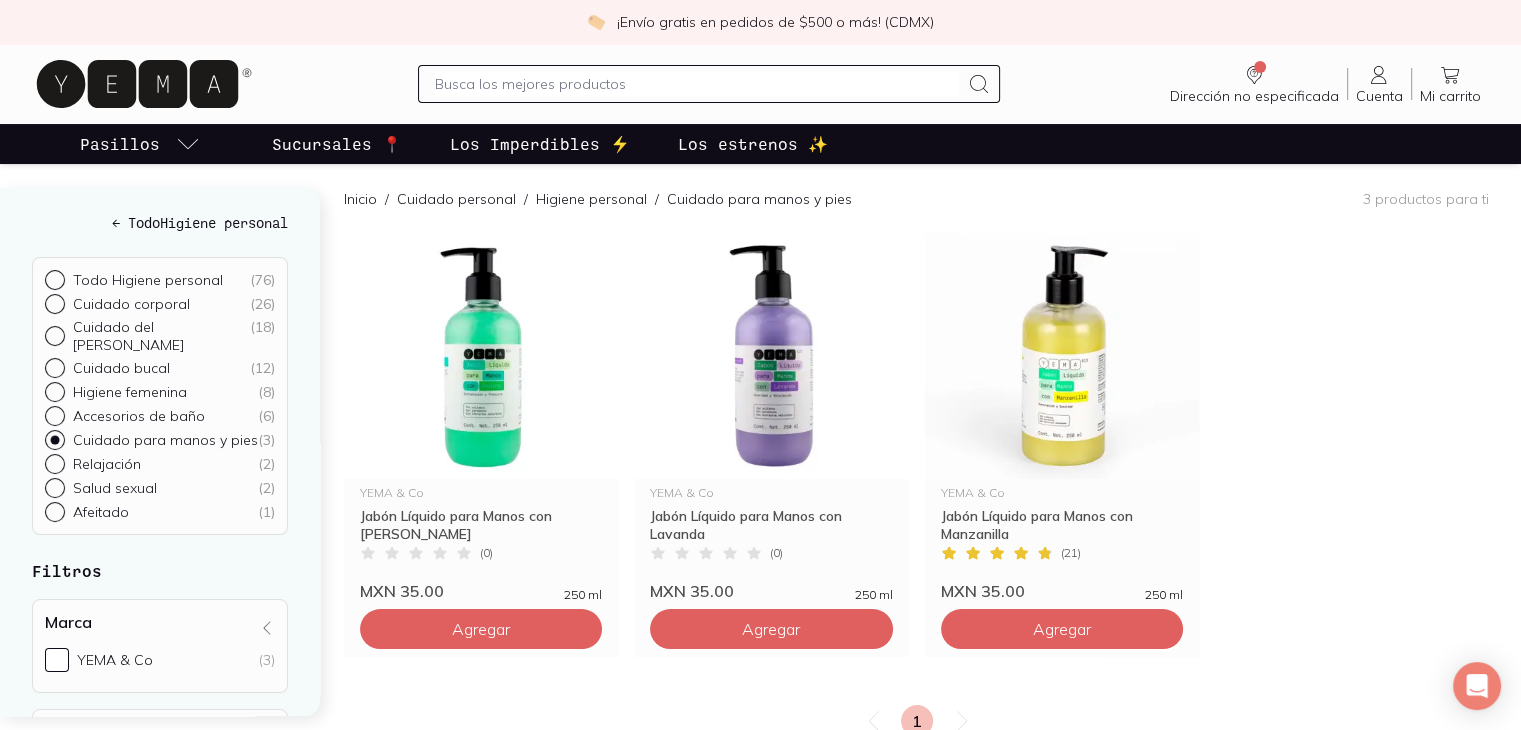 scroll, scrollTop: 200, scrollLeft: 0, axis: vertical 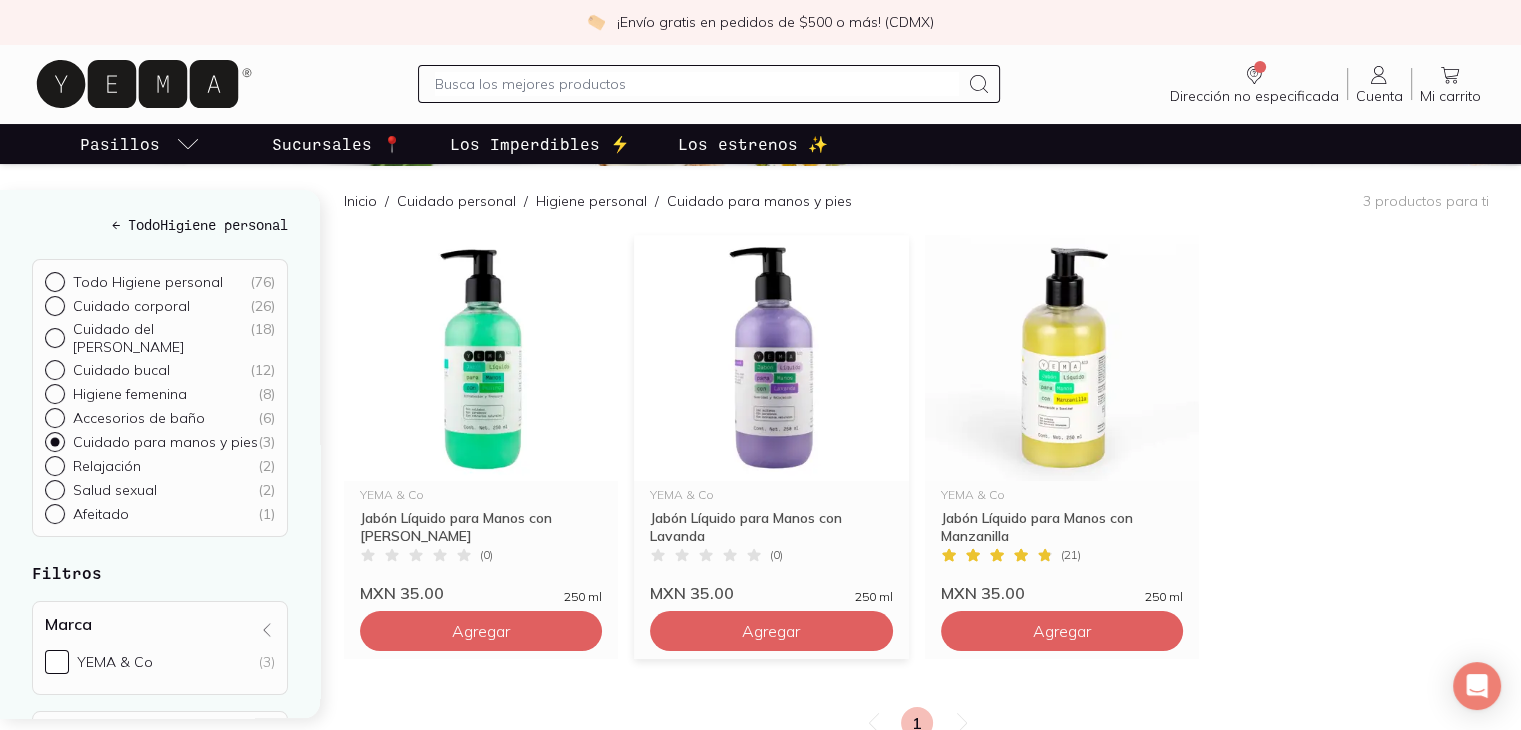 click on "Jabón Líquido para Manos con Lavanda" at bounding box center [771, 527] 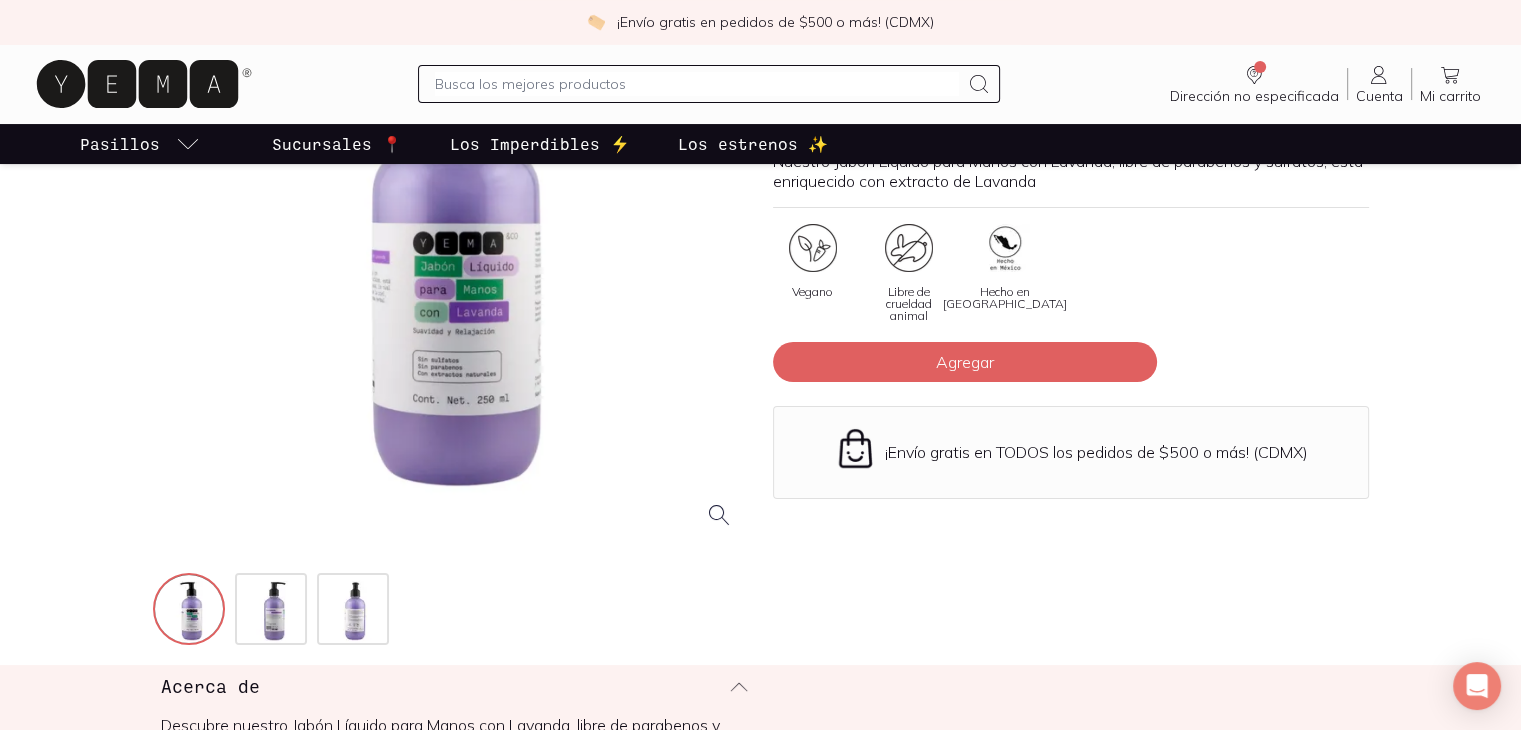 scroll, scrollTop: 267, scrollLeft: 0, axis: vertical 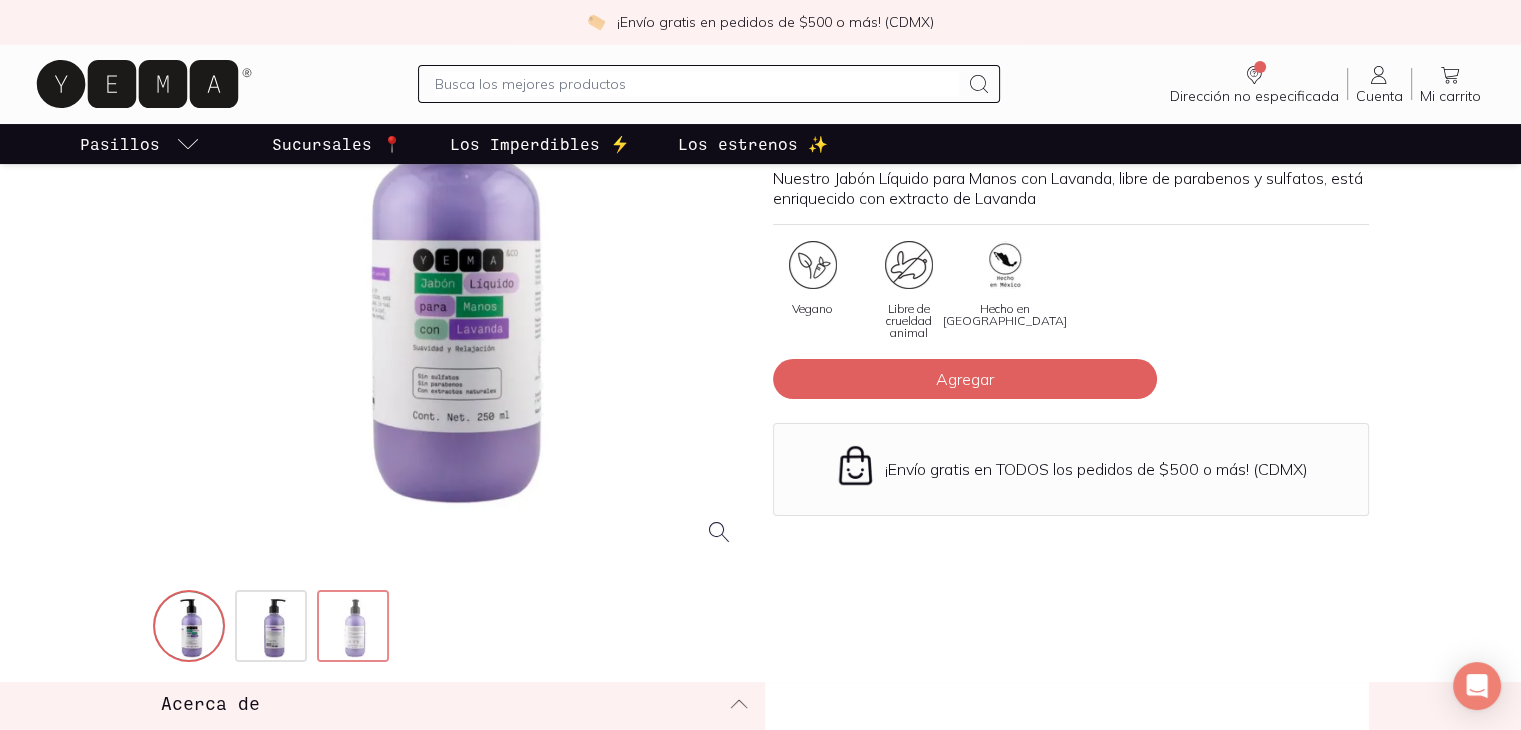 click at bounding box center [355, 628] 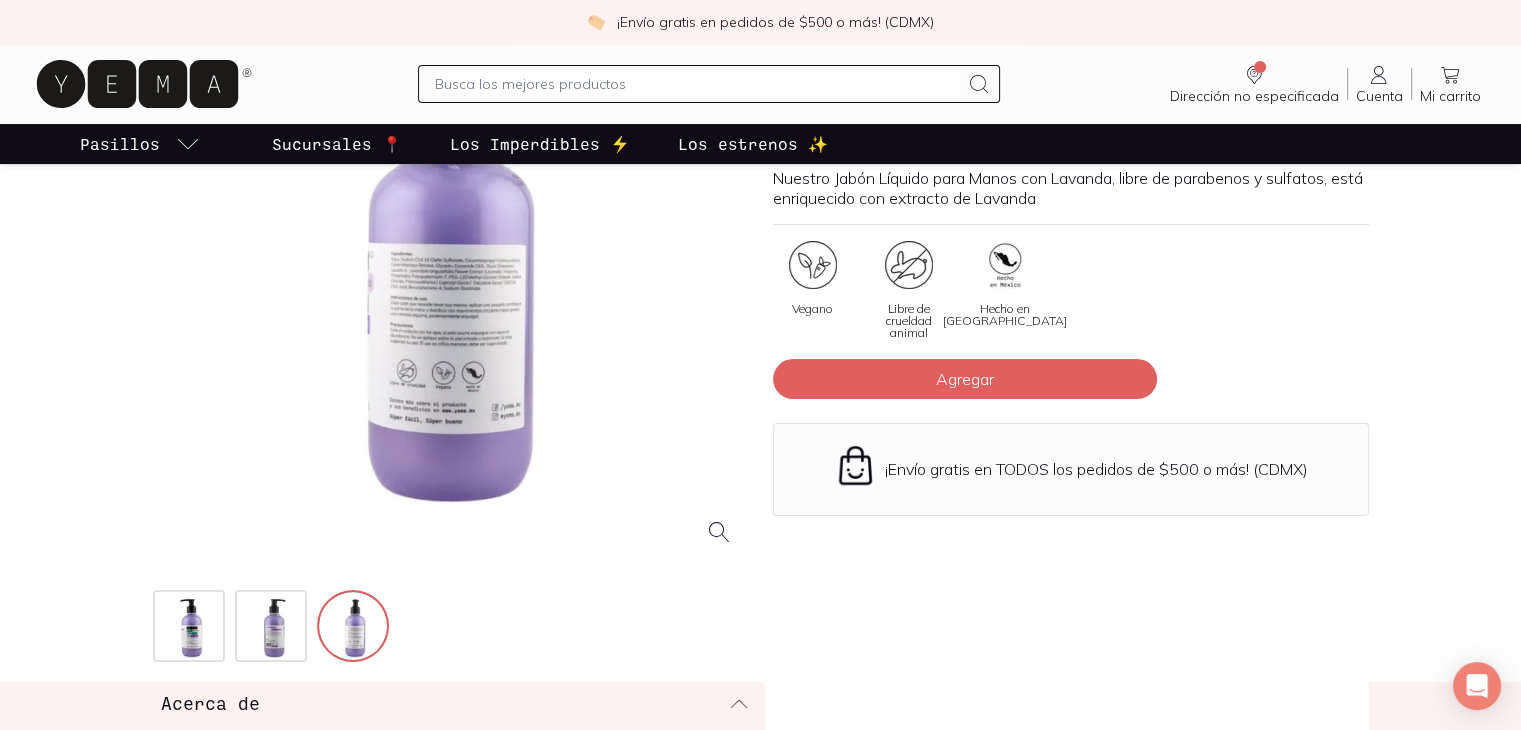 click at bounding box center (451, 264) 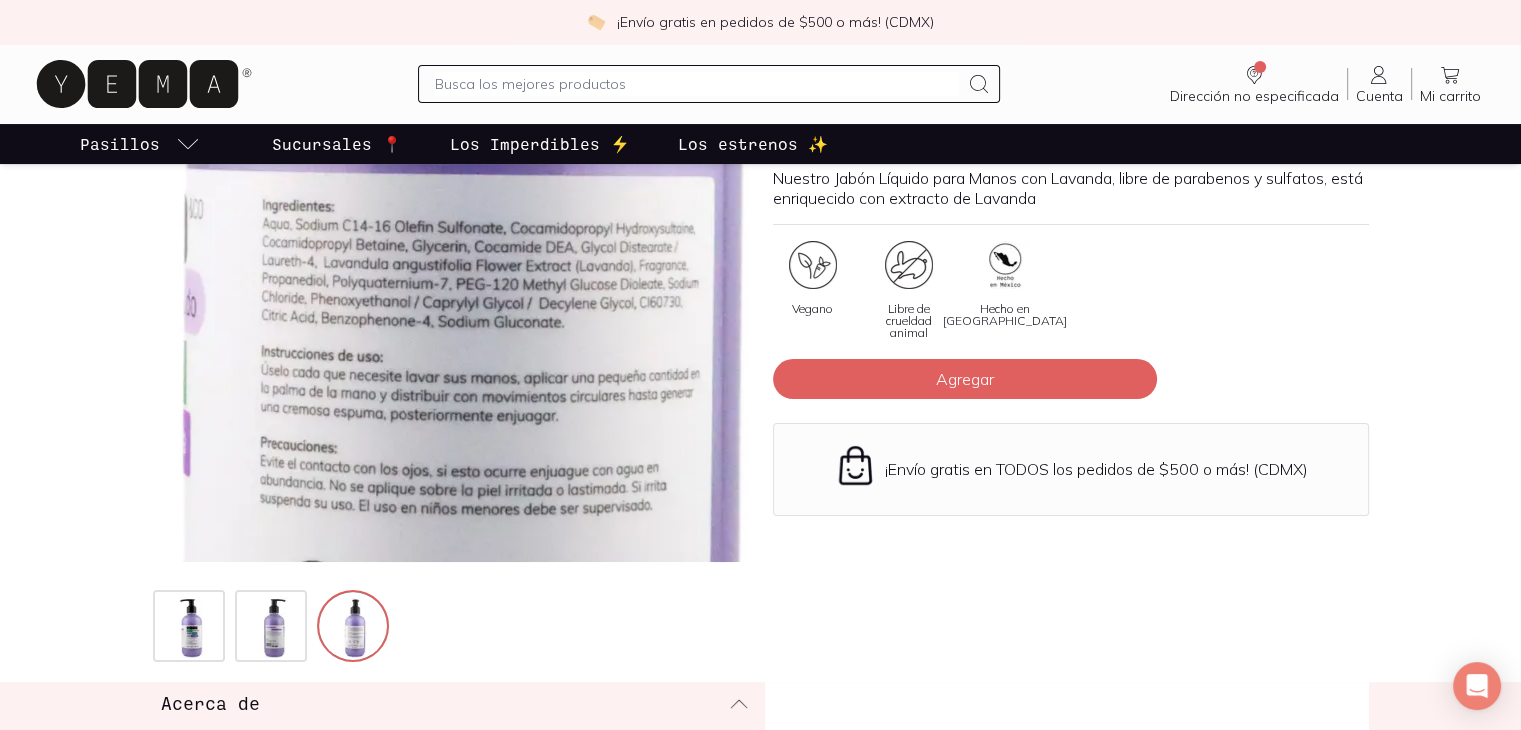 click at bounding box center (463, 240) 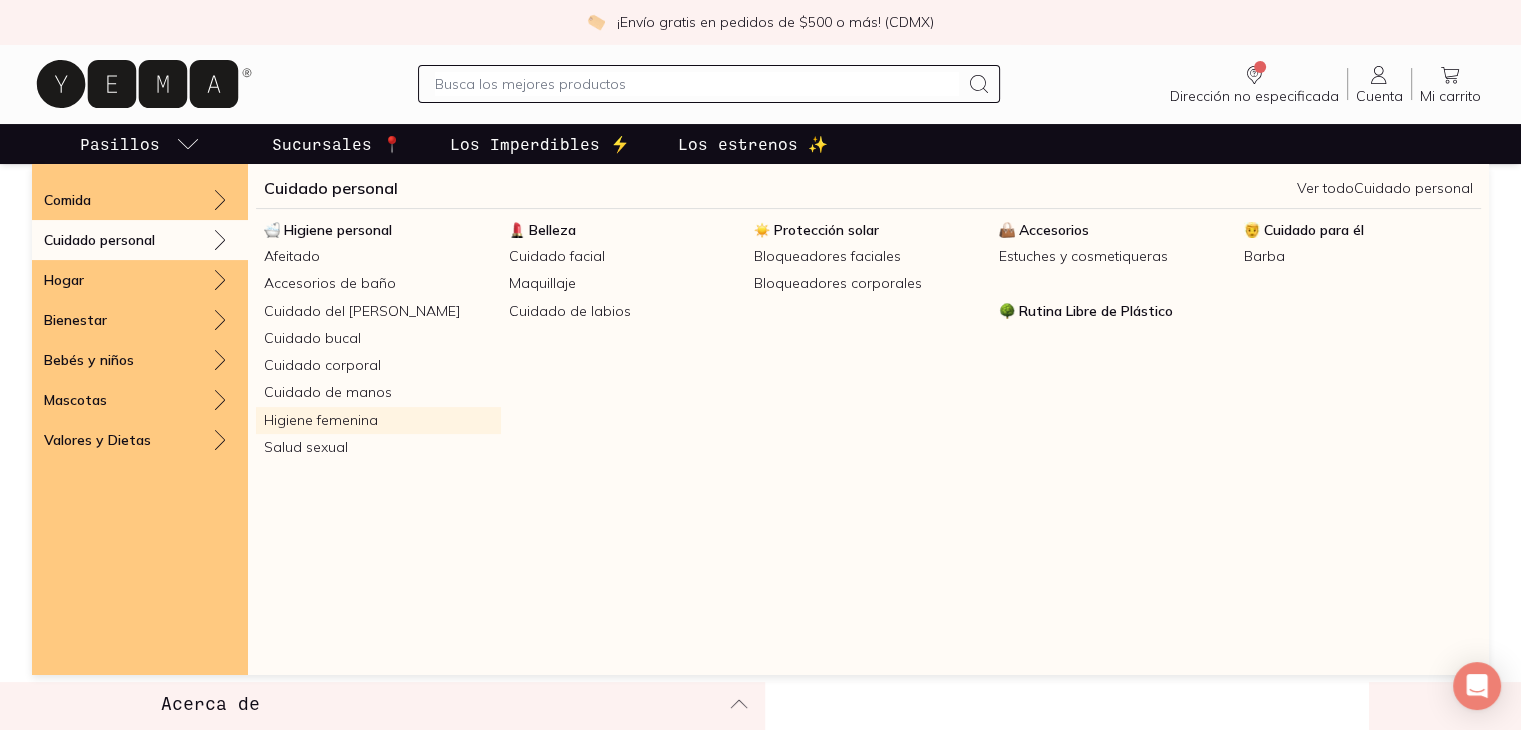 click on "Higiene femenina" at bounding box center (378, 420) 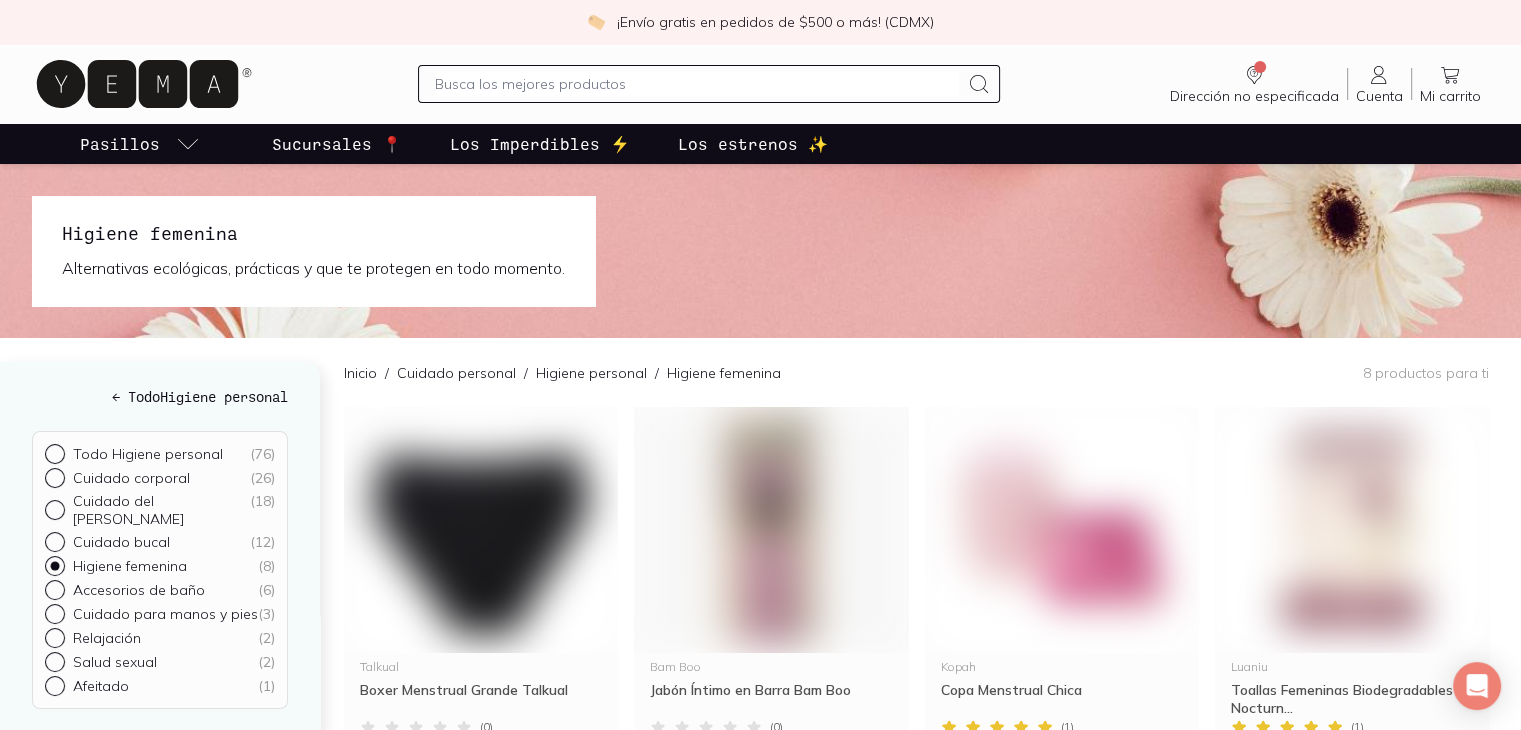 scroll, scrollTop: 0, scrollLeft: 0, axis: both 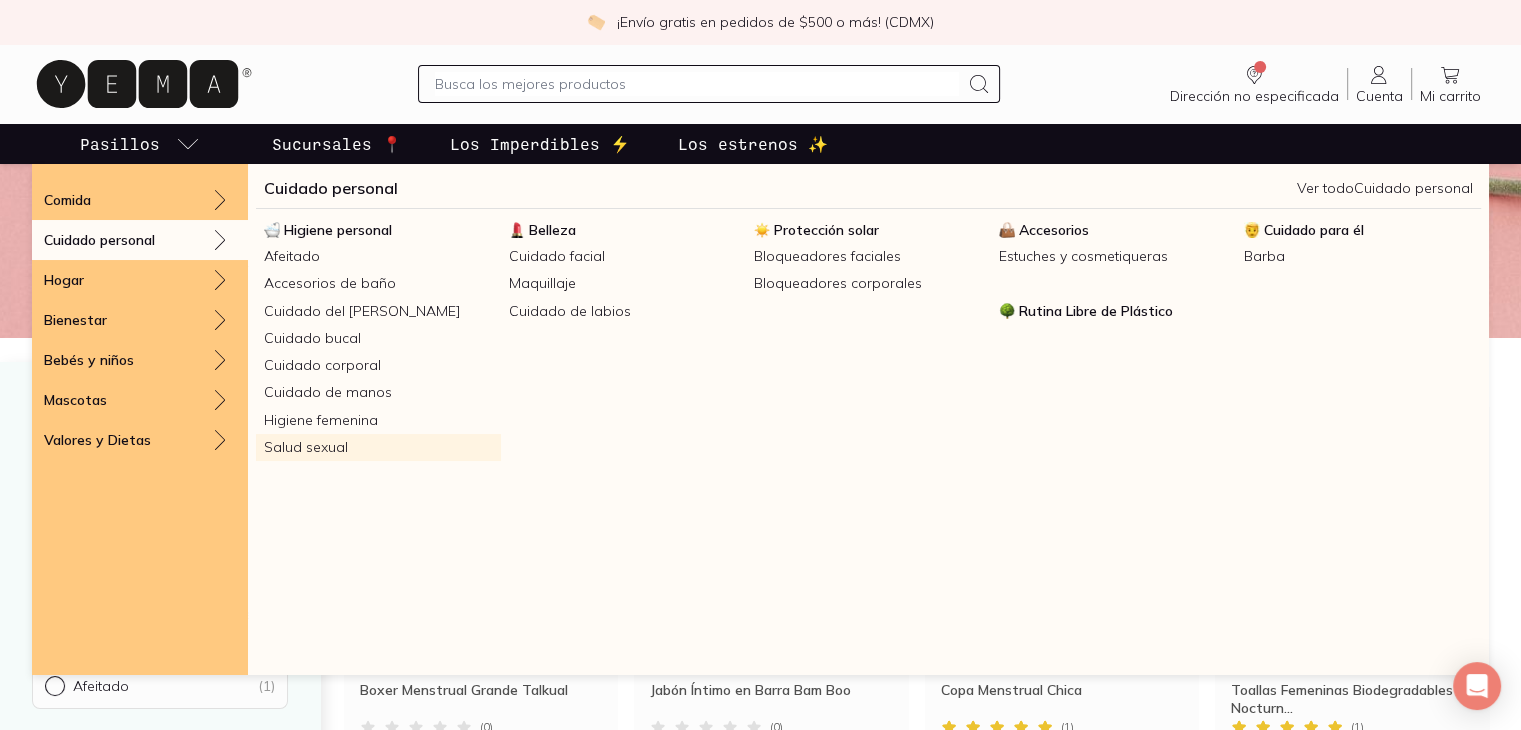 click on "Salud sexual" at bounding box center [378, 447] 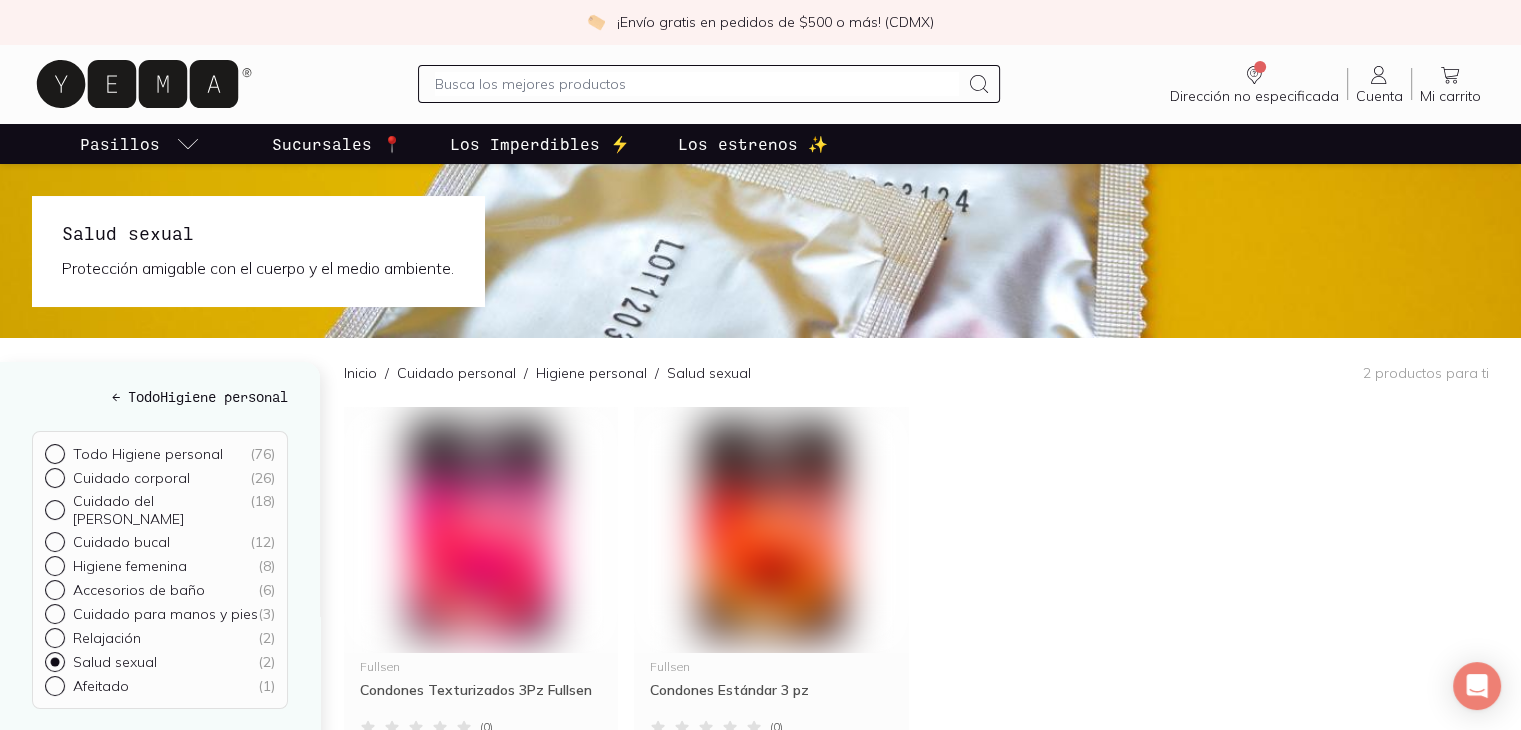 scroll, scrollTop: 0, scrollLeft: 0, axis: both 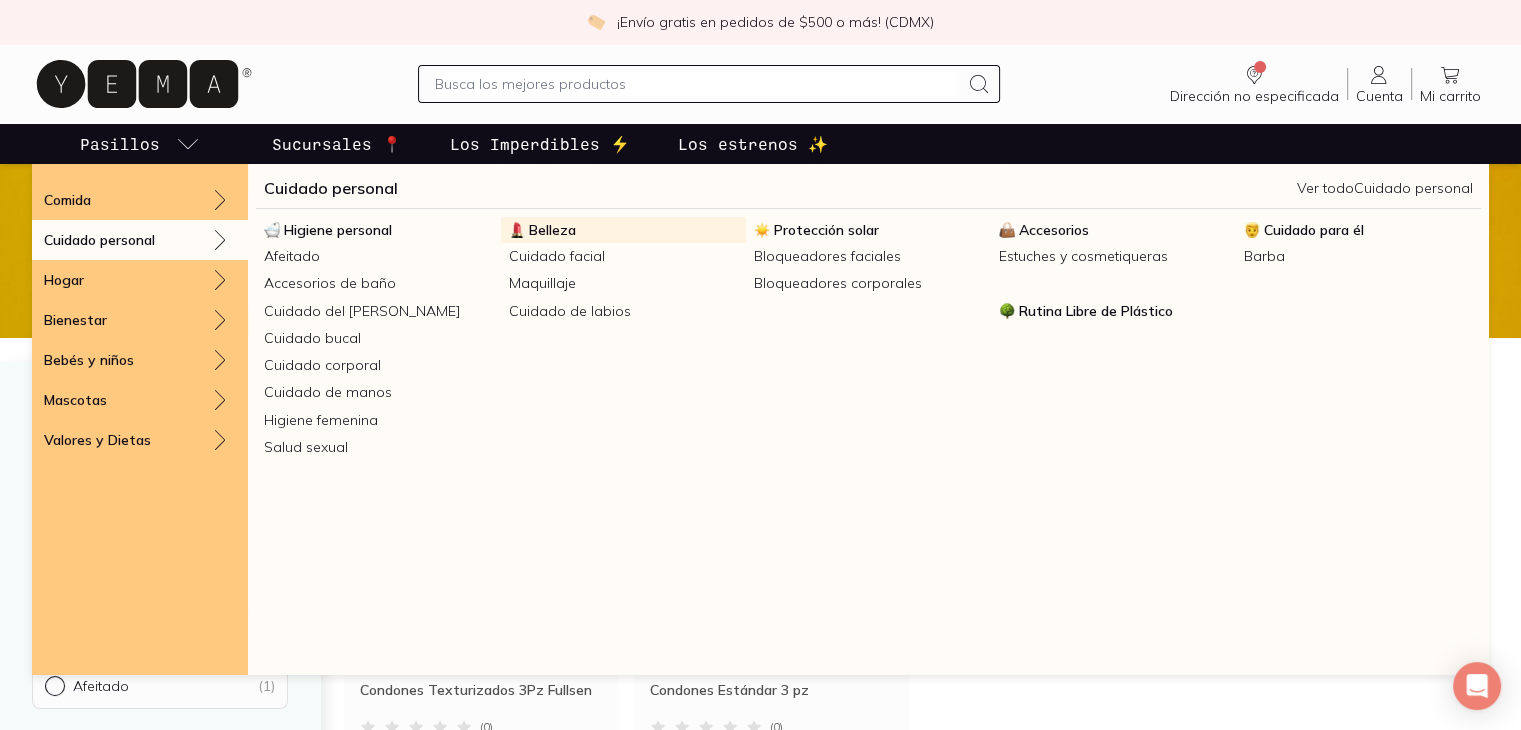 click on "Belleza" at bounding box center (552, 230) 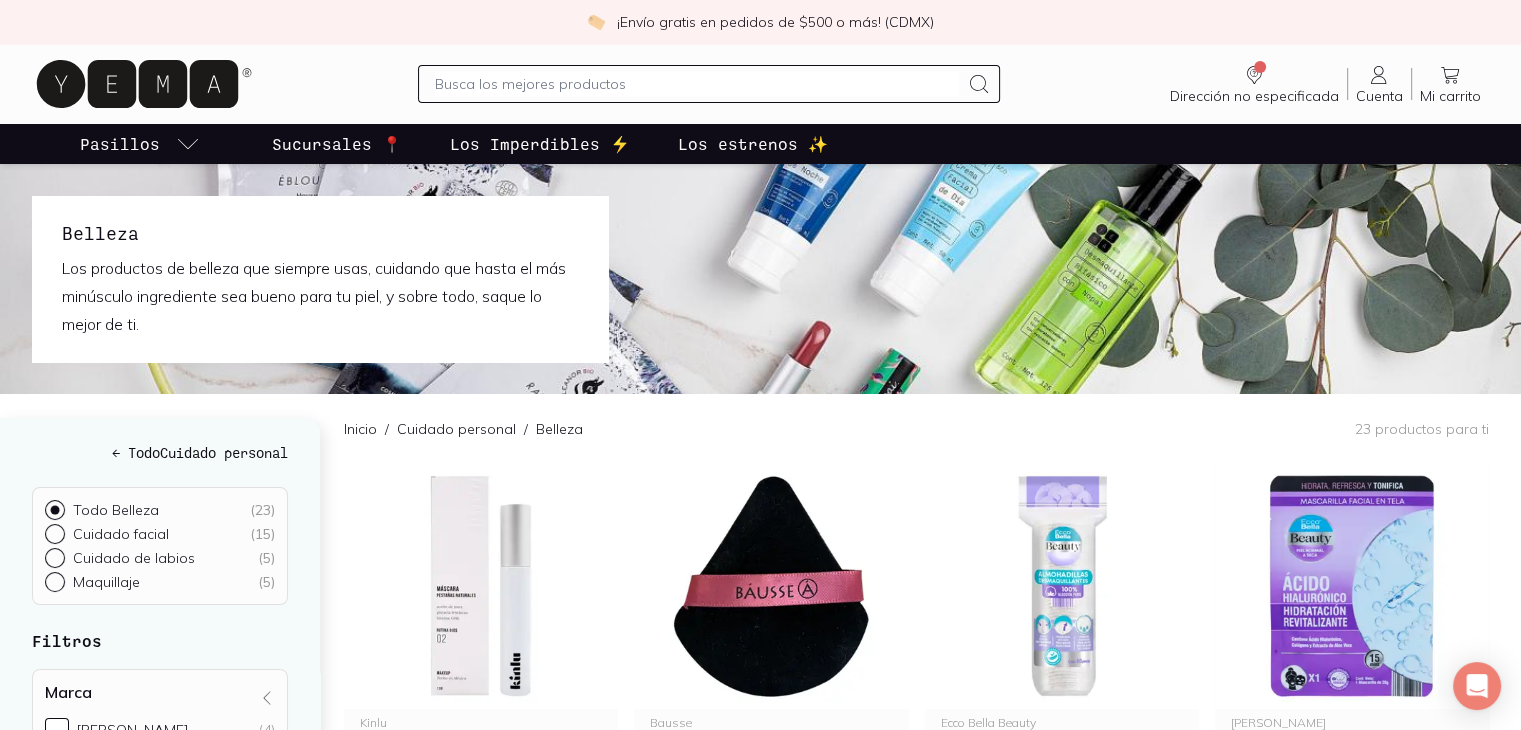 scroll, scrollTop: 0, scrollLeft: 0, axis: both 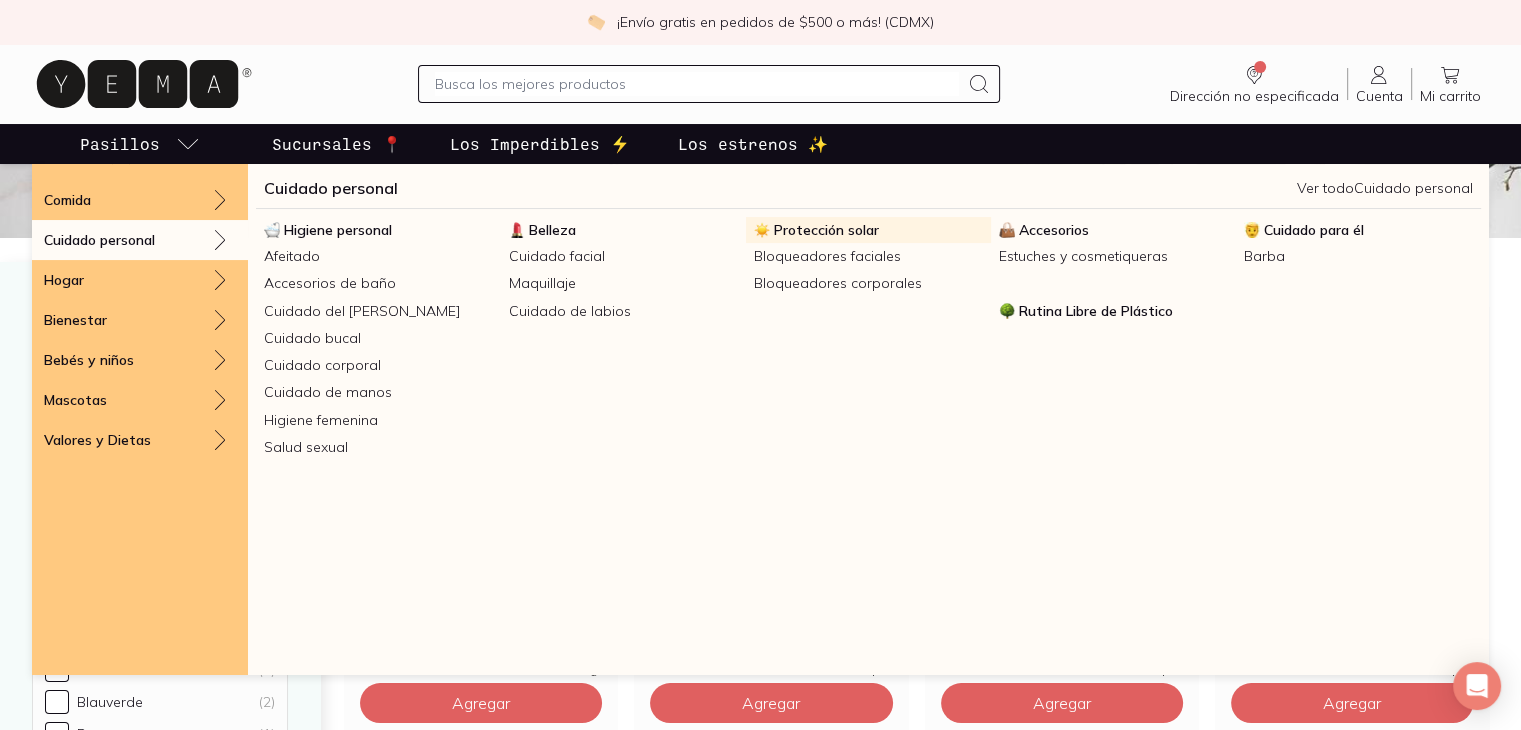 click on "Protección solar" at bounding box center (826, 230) 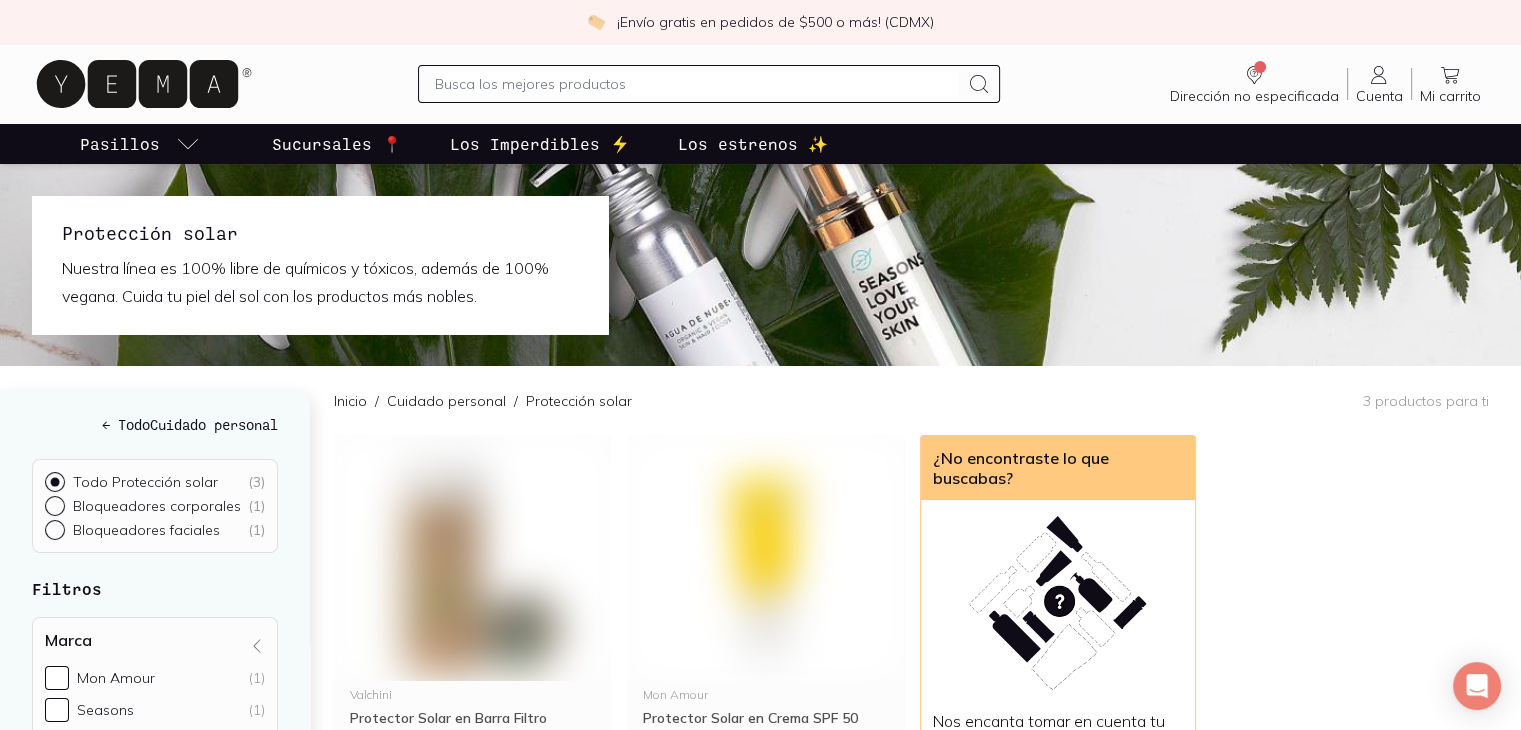 scroll, scrollTop: 0, scrollLeft: 0, axis: both 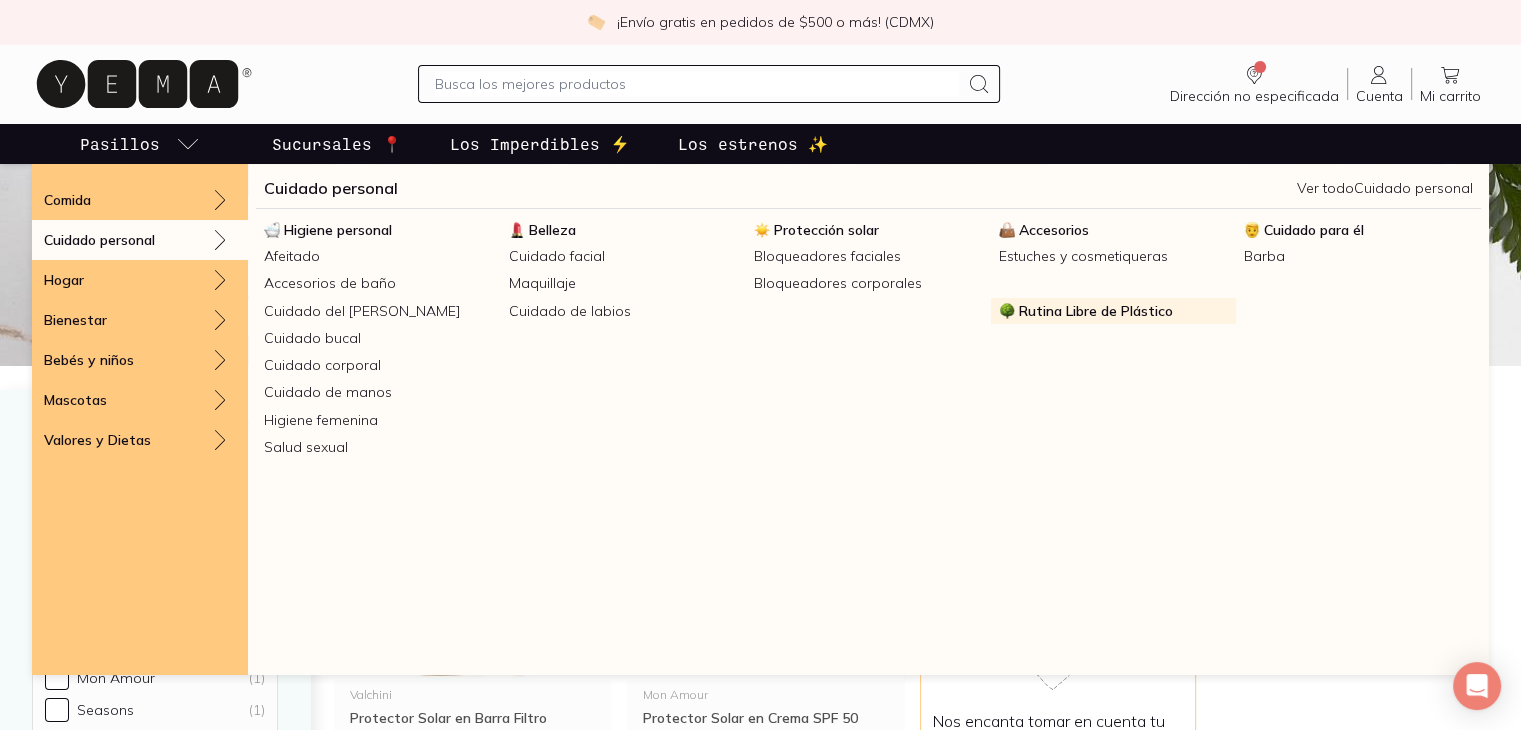 click on "Rutina Libre de Plástico" at bounding box center [1096, 311] 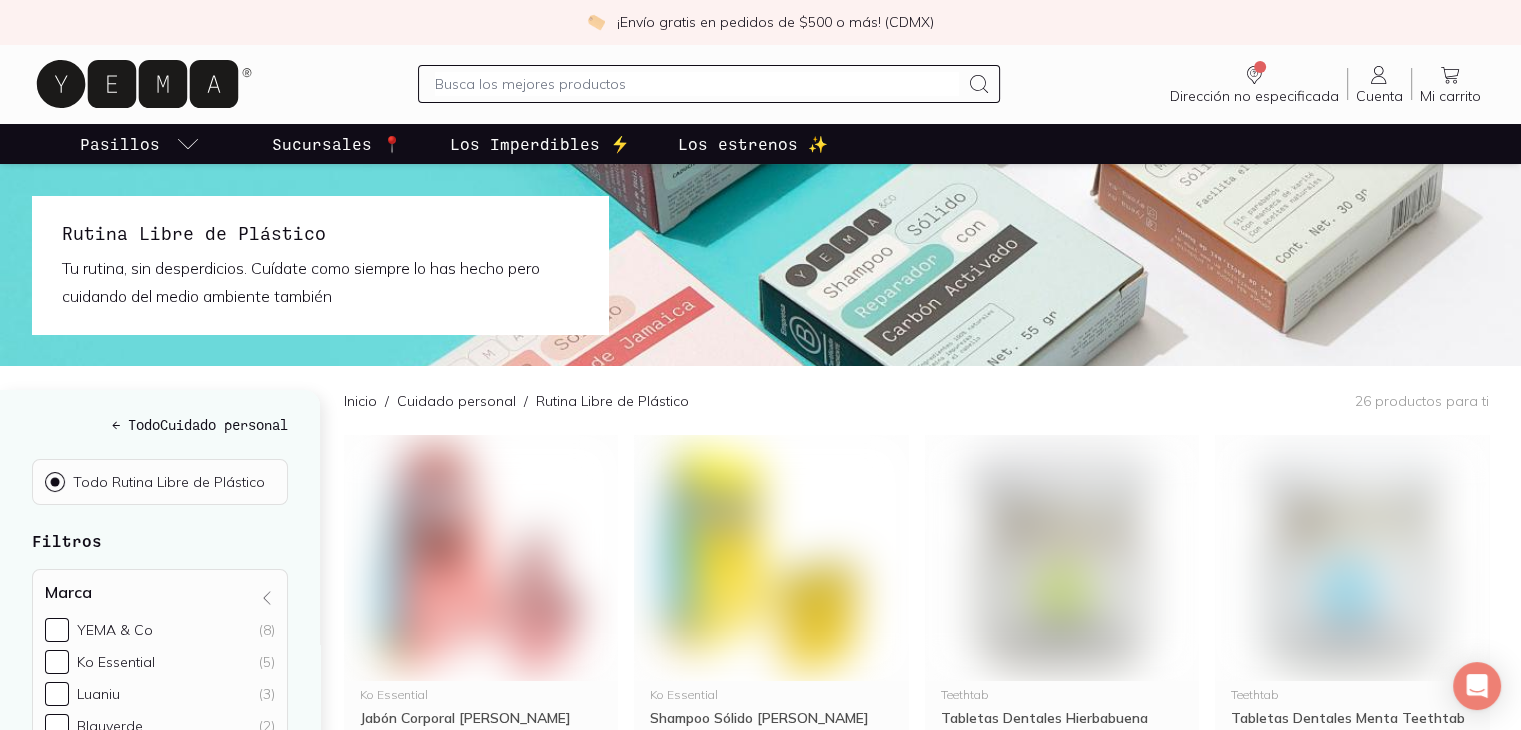 scroll, scrollTop: 0, scrollLeft: 0, axis: both 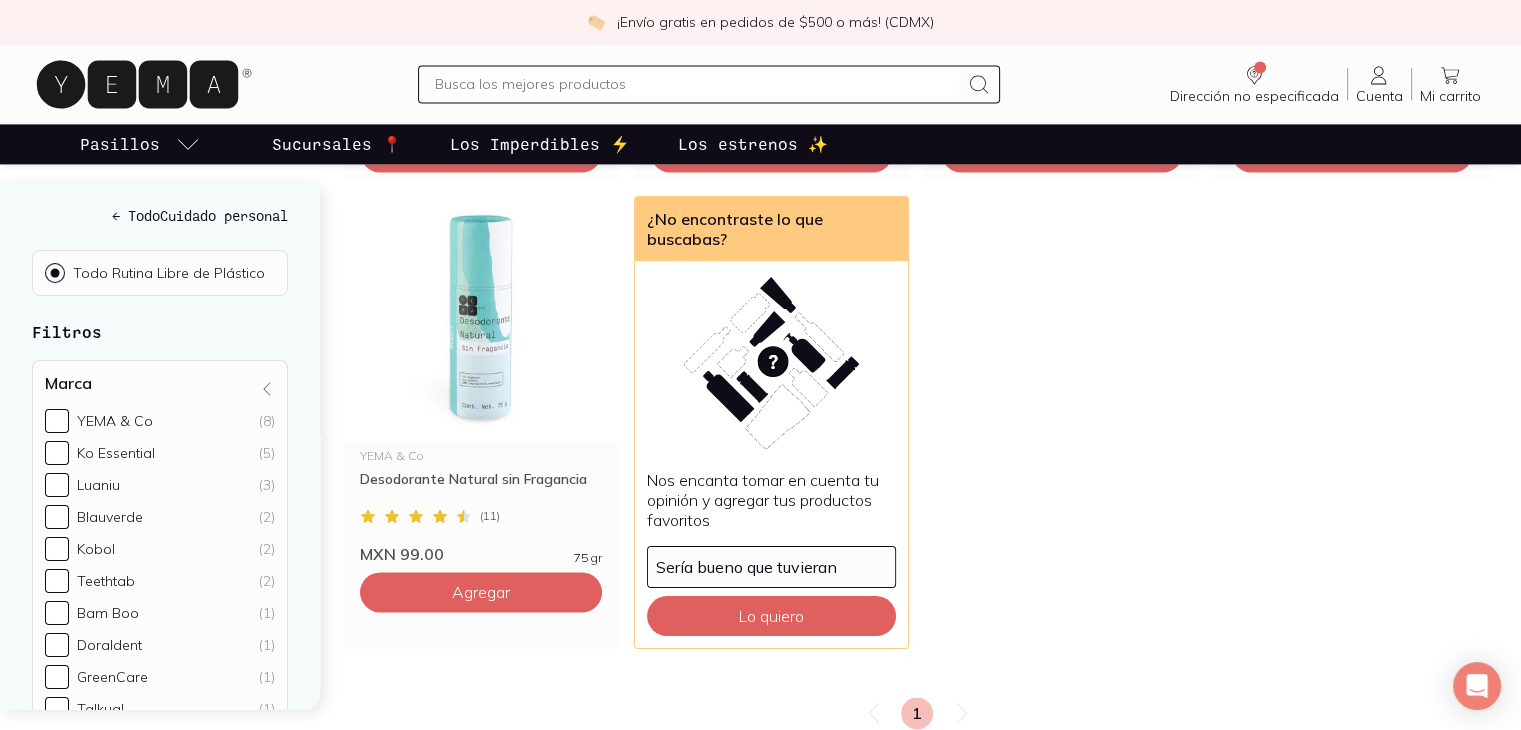 click 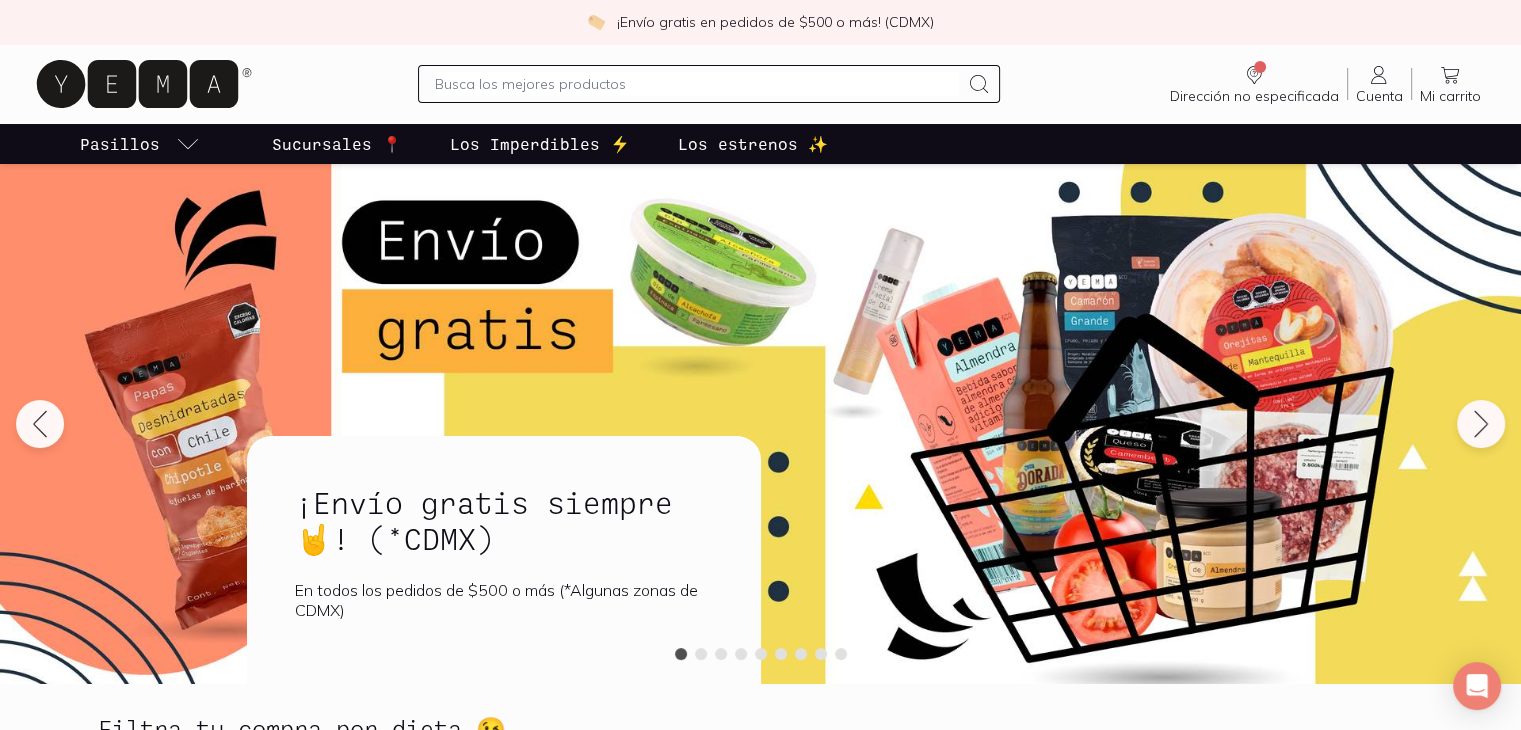 scroll, scrollTop: 0, scrollLeft: 0, axis: both 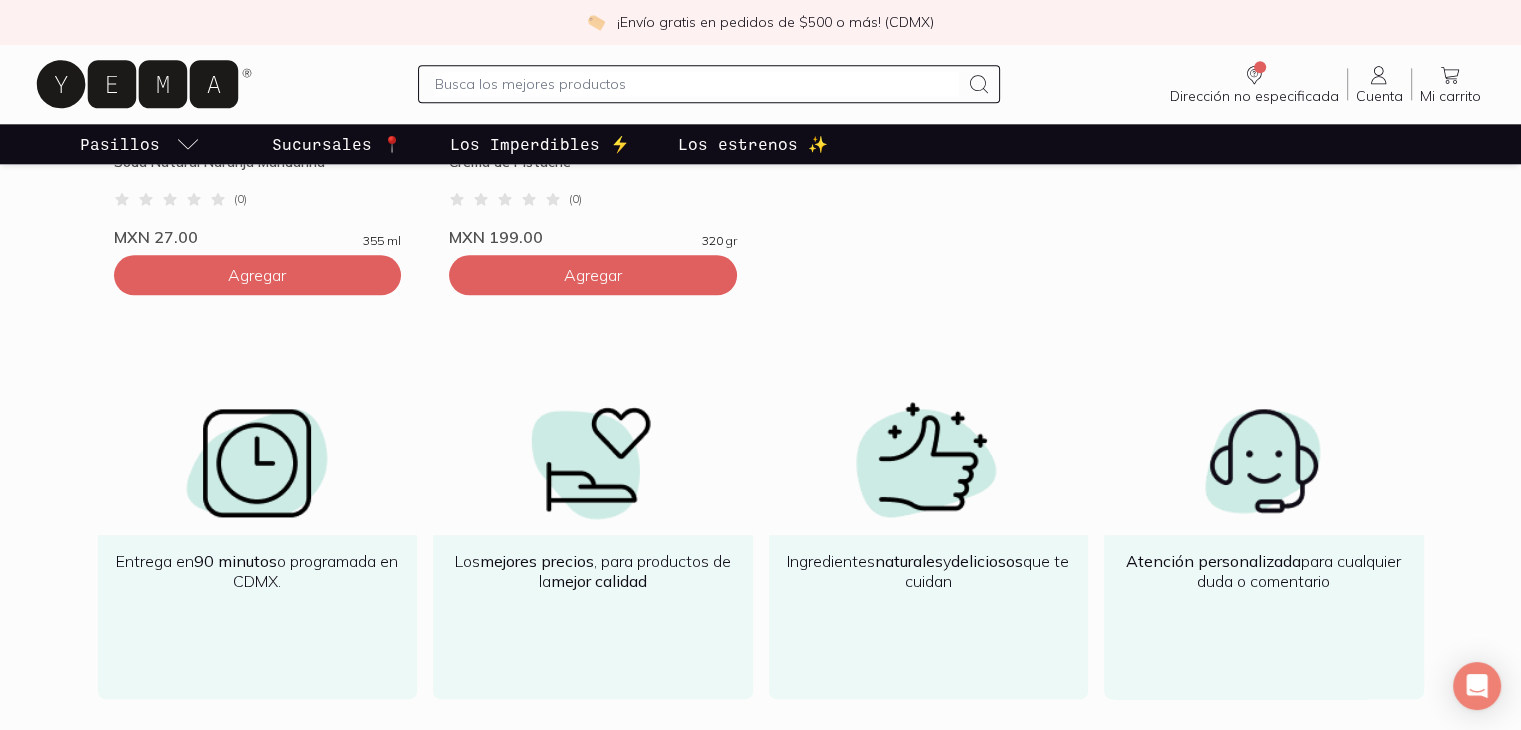 click on "Los más vendidos 🙌 Los meros meros consentidos de nuestra comunidad YEMA & Co Bebida Vegetal Sabor Almendra Sin Azúcar ( 11 ) MXN 29.00 1 lt Agregar Agotado YEMA & Co Huevo Rojo Jumbo de Libre Pastoreo ( 1 ) MXN 89.00 18 pza ¡Pronto regresaré! Agotado YEMA & Co Queso Camembert Artesanal ( 0 ) MXN 129.00 250 gr ¡Pronto regresaré! Agotado YEMA & Co Queso Cheddar Artesanal ( 1 ) MXN 99.00 400 gr ¡Pronto regresaré! GüD Bebida de  Soya Orgánica Sin Azúcar ( 12 ) MXN 39.00 1 lt Agregar GüD Bebida de Almendra Orgánica Sin Azúcar ( 6 ) MXN 49.00 1 lt Agregar Agotado [PERSON_NAME] Leche Entera ( 0 ) MXN 21.00 1 lt ¡Pronto regresaré! Agotado YEMA & Co Salmón Ahumado Noruego ( 0 ) MXN 239.00 200 gr ¡Pronto regresaré! Búho Soda Natural Naranja Mandarina ( 0 ) MXN 27.00 355 ml Agregar Mister Crema de Pistache ( 0 ) MXN 199.00 320 gr Agregar" at bounding box center (760, -392) 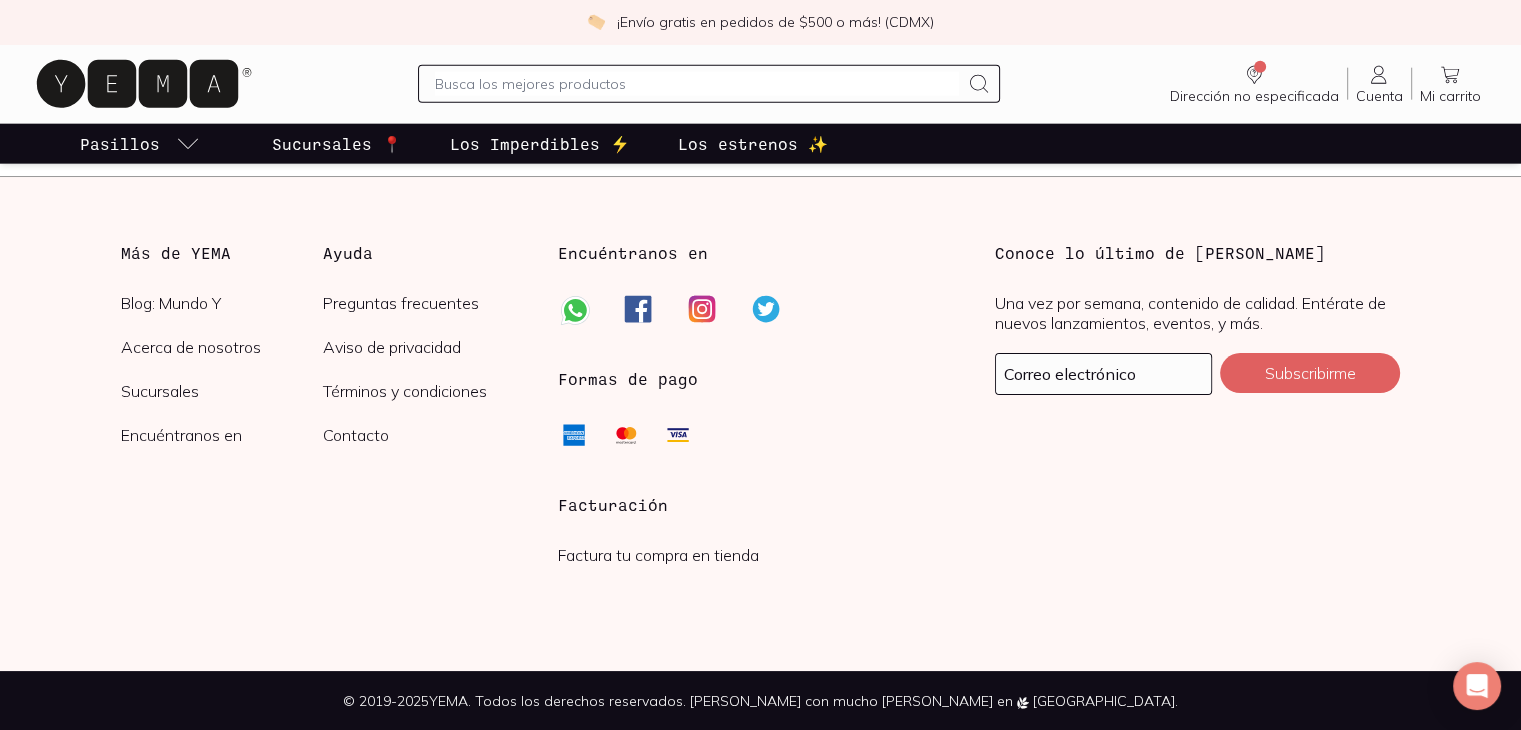 scroll, scrollTop: 4893, scrollLeft: 0, axis: vertical 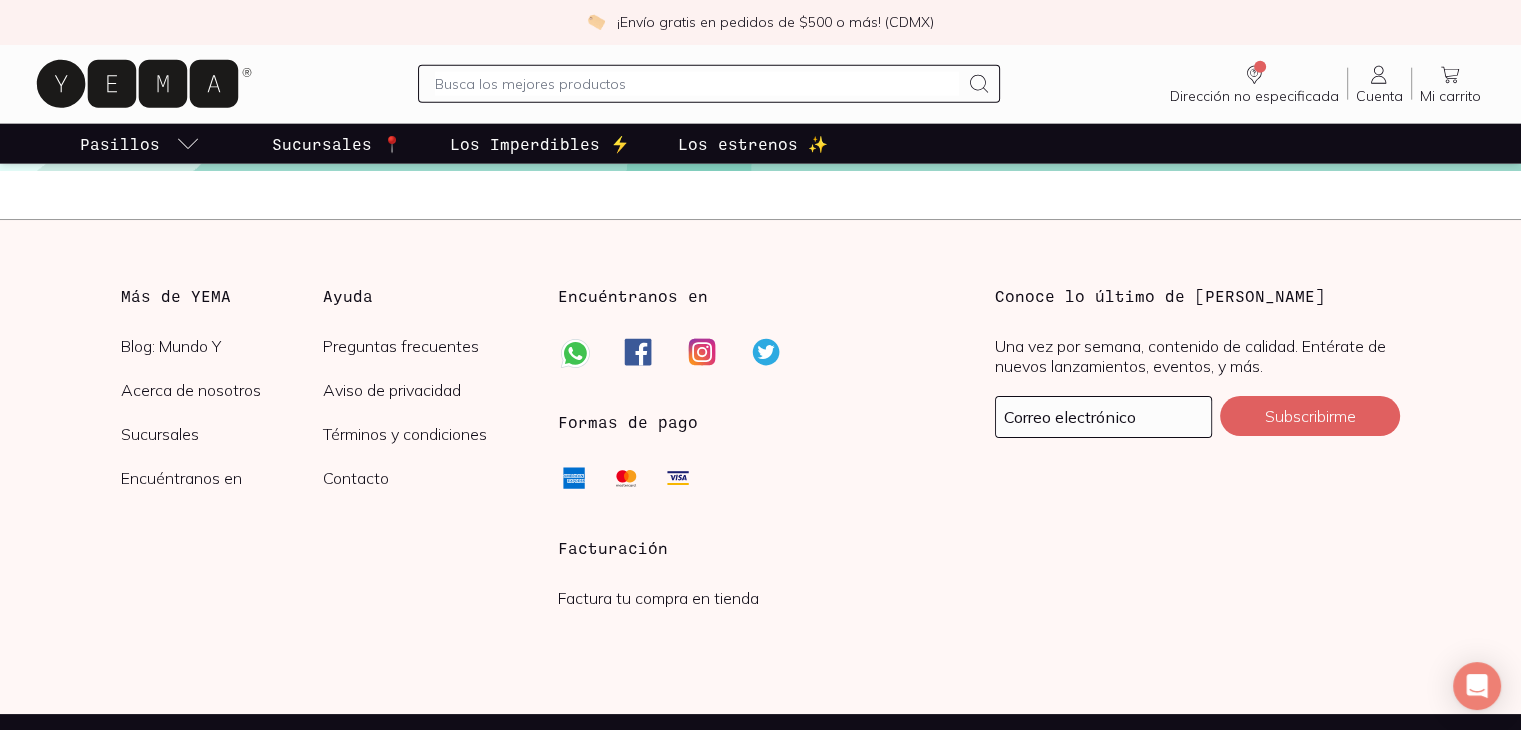 click 